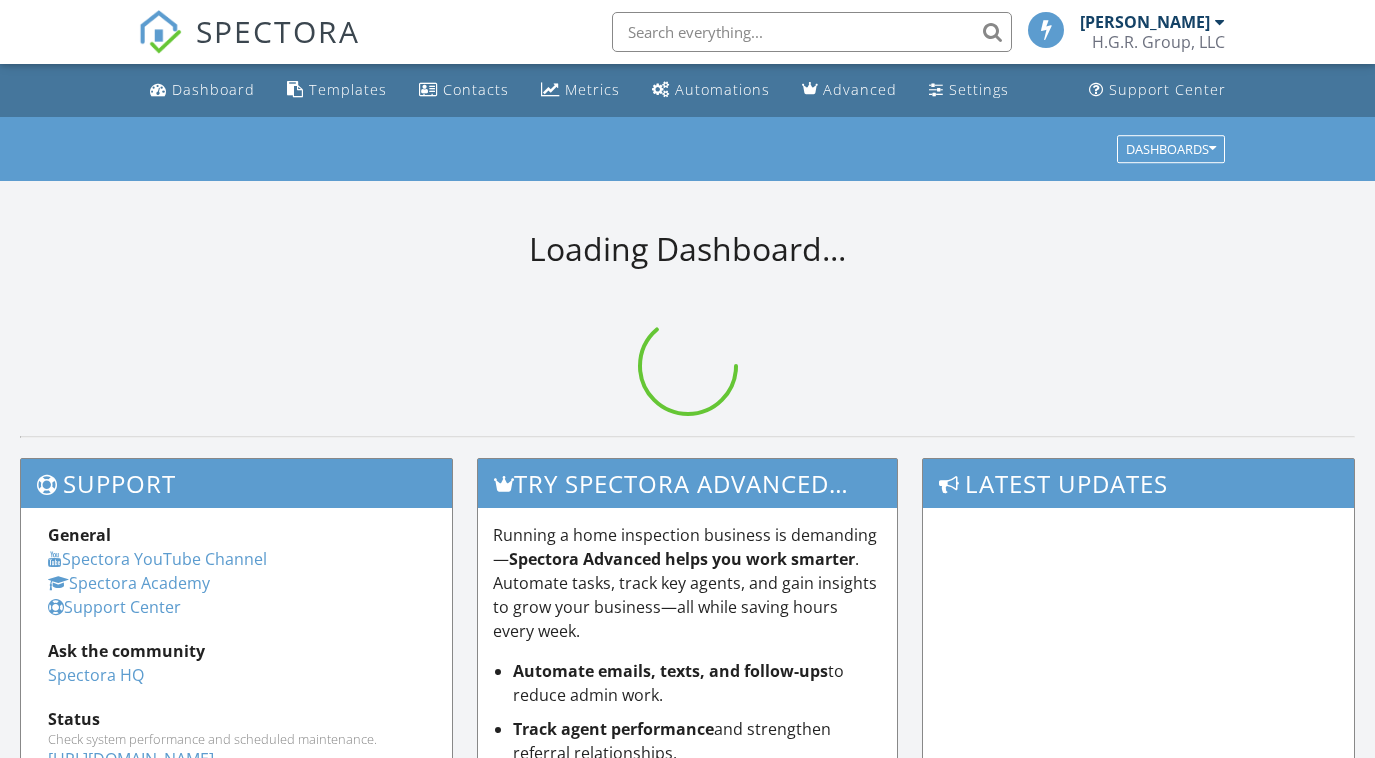 scroll, scrollTop: 0, scrollLeft: 0, axis: both 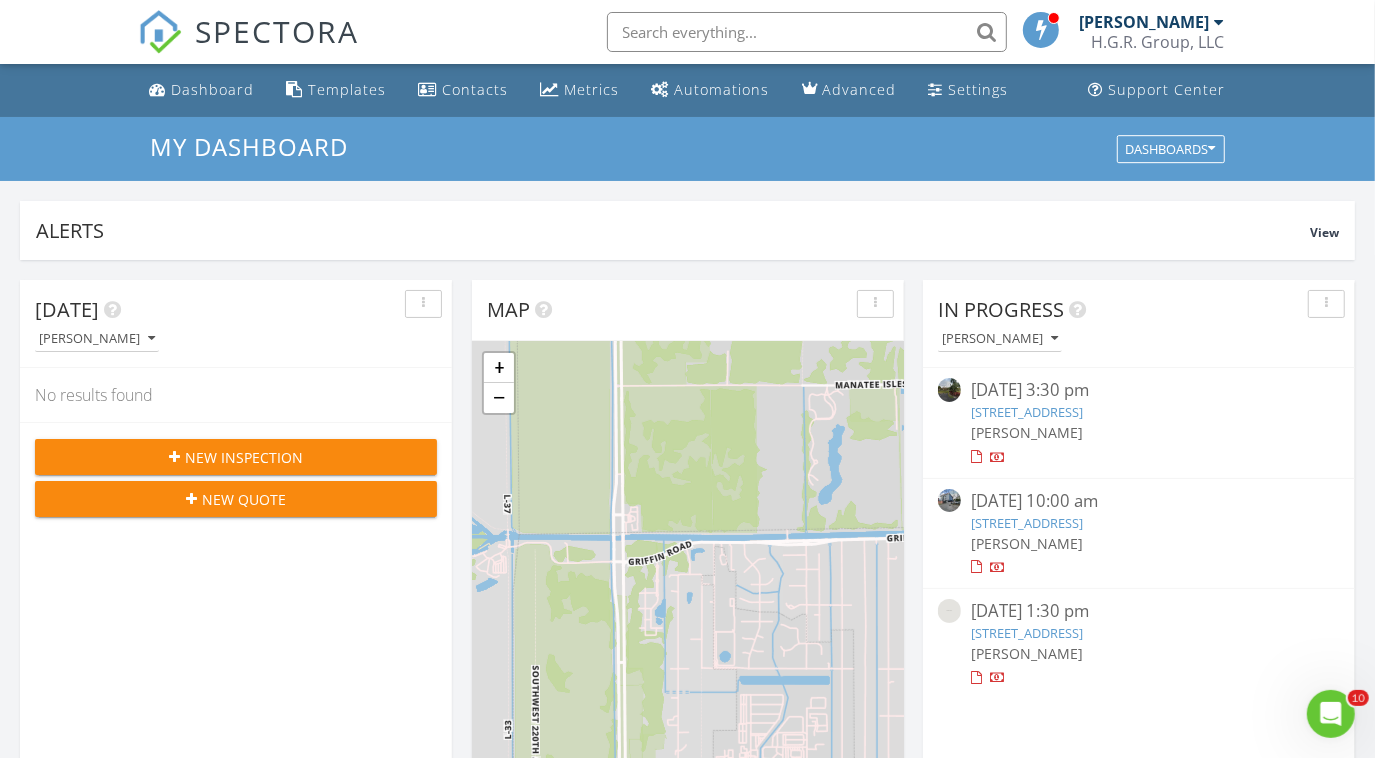click on "2302 Lucaya Ln D2, Coconut Creek, FL 33066" at bounding box center (1027, 412) 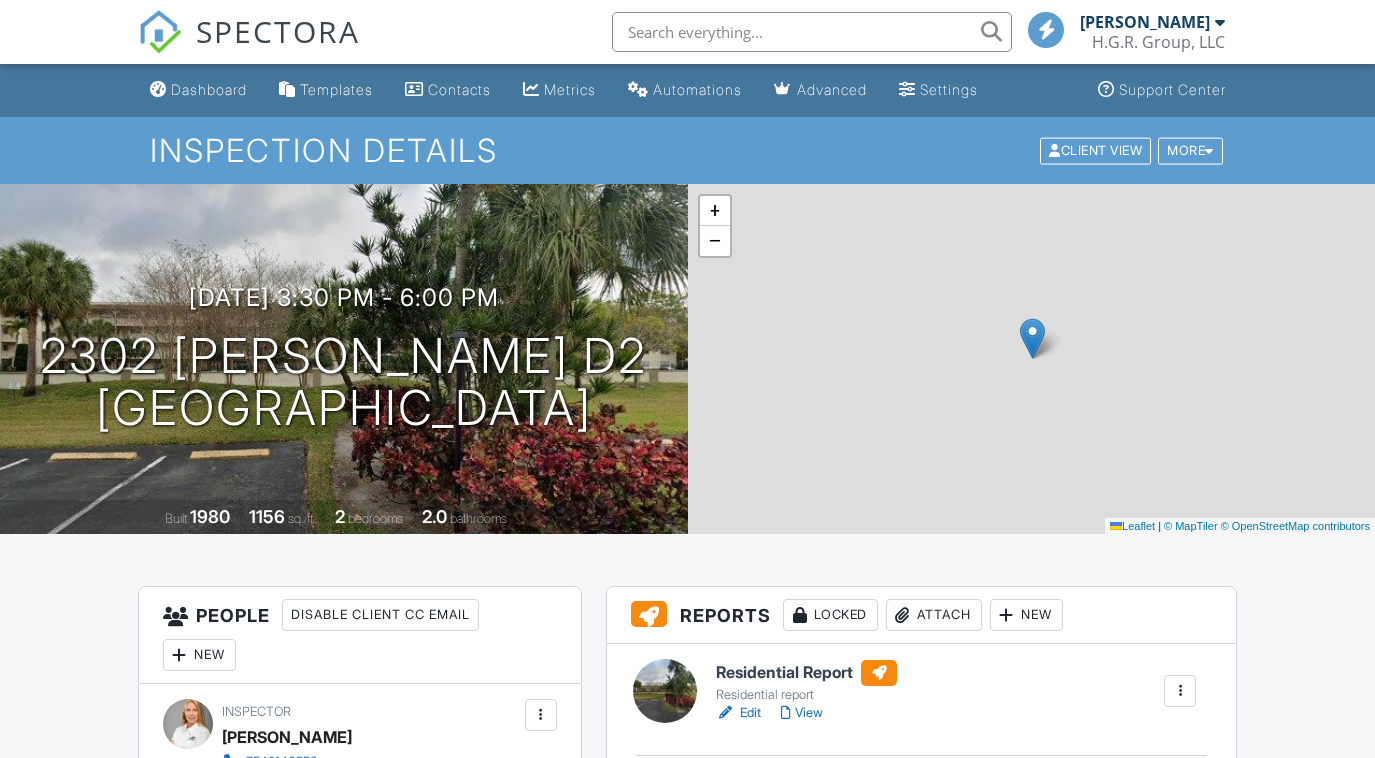 scroll, scrollTop: 0, scrollLeft: 0, axis: both 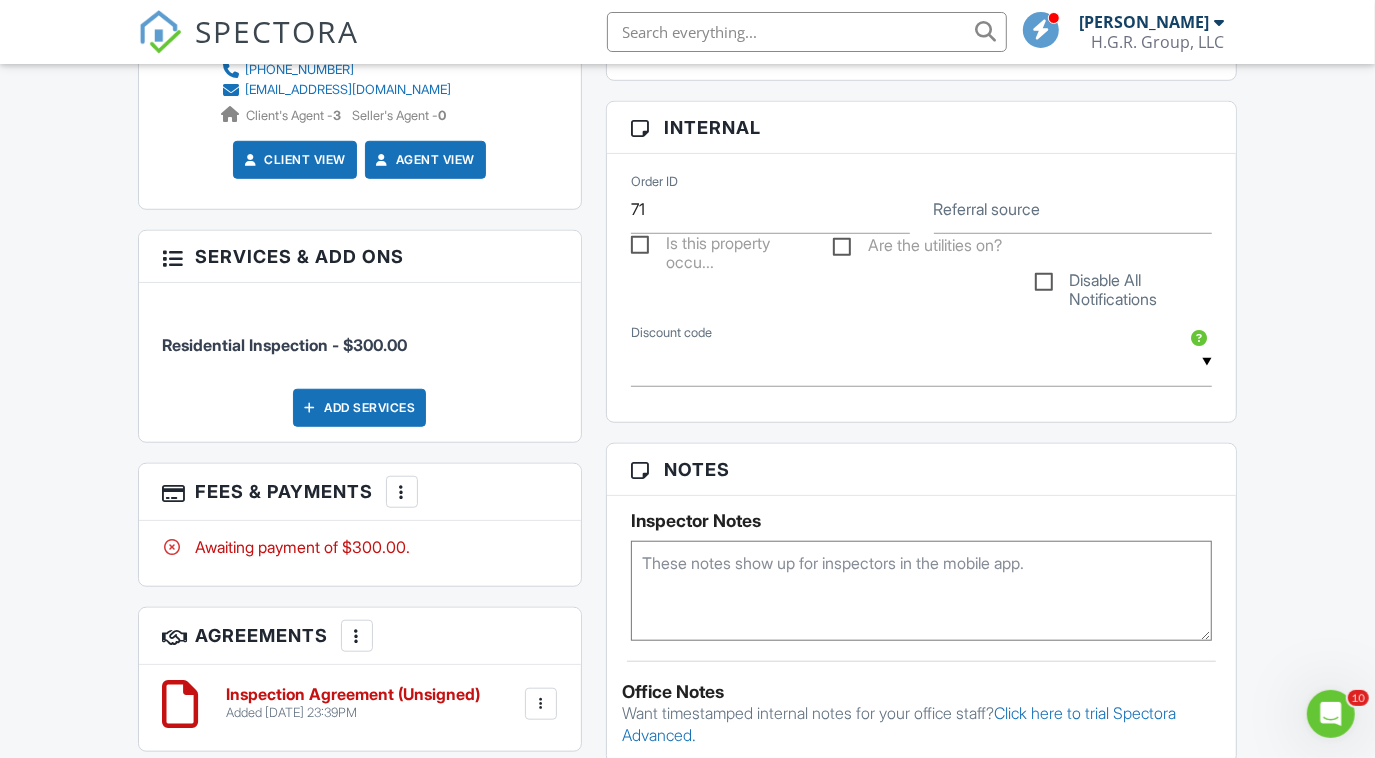 click at bounding box center (402, 492) 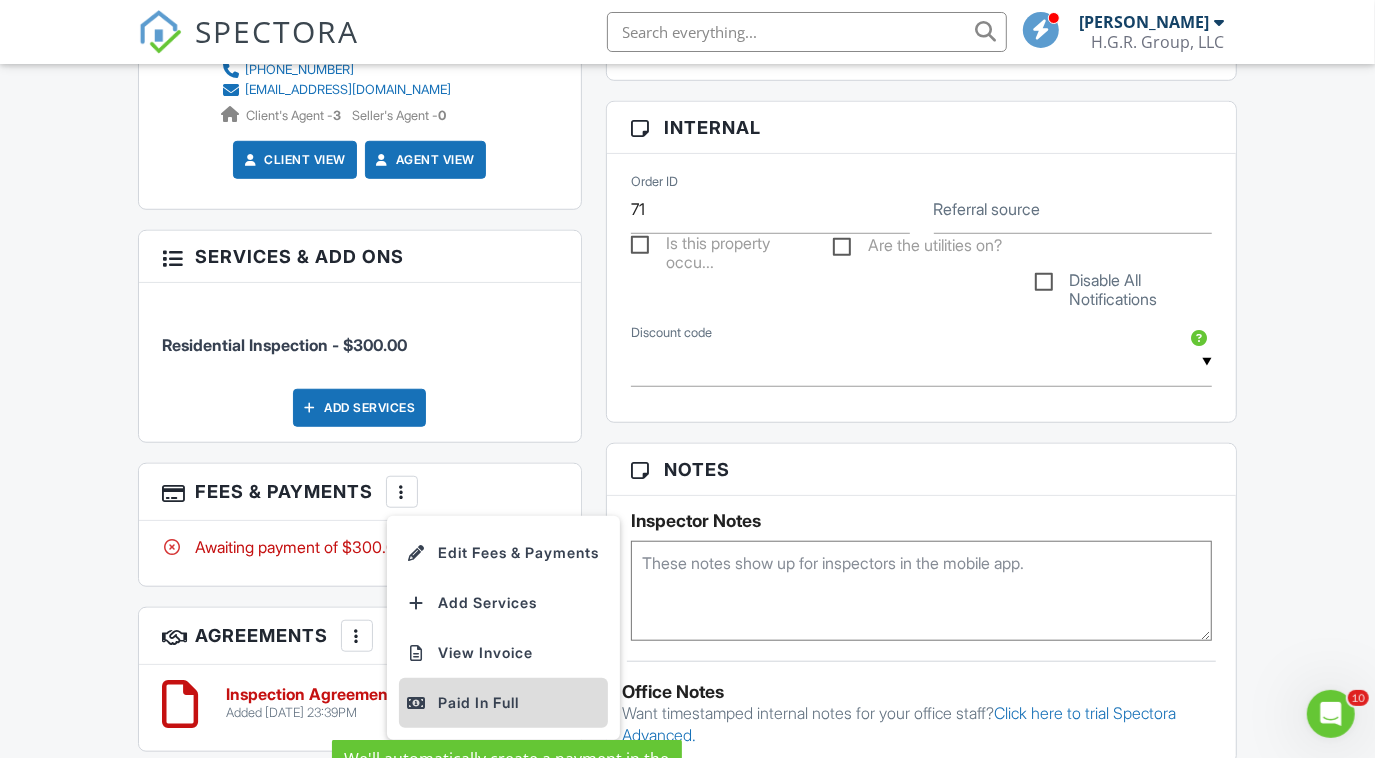 click on "Paid In Full" at bounding box center [503, 703] 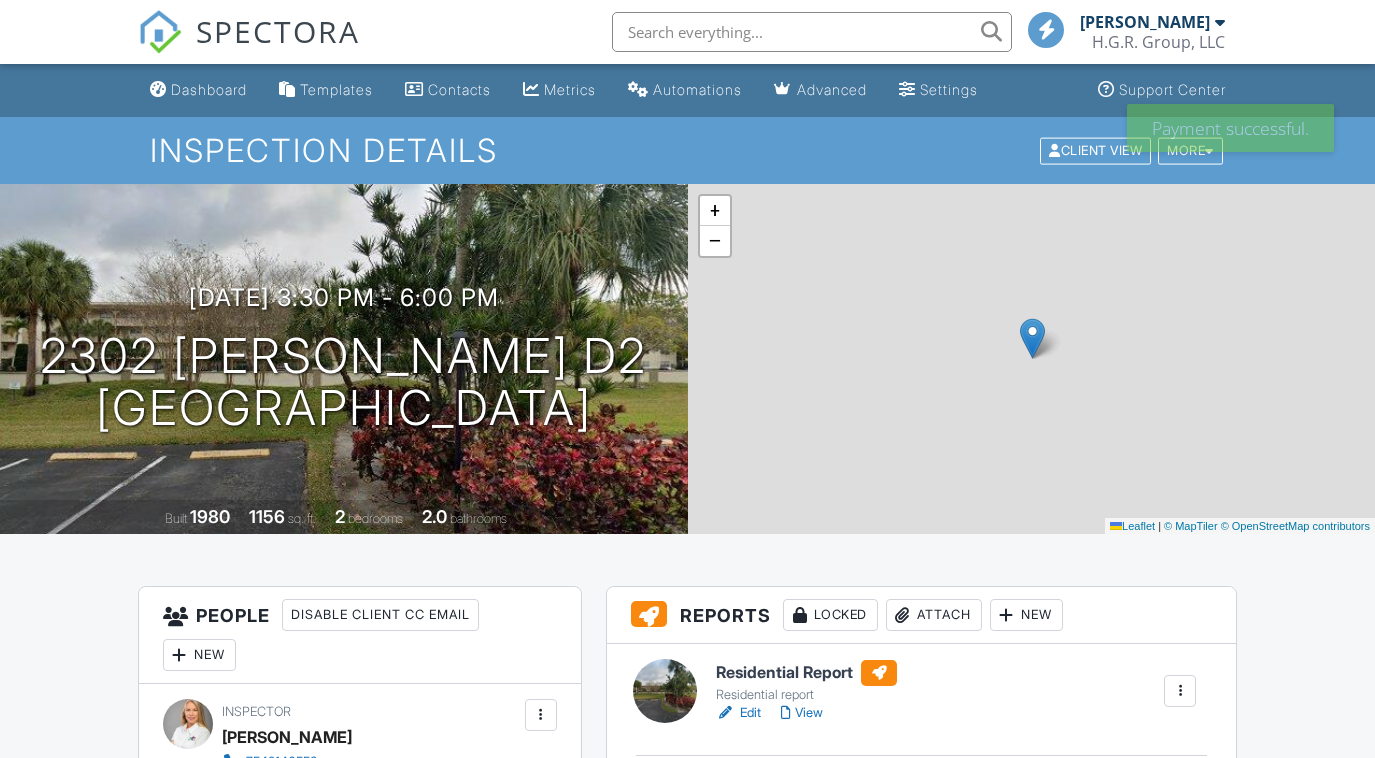 scroll, scrollTop: 0, scrollLeft: 0, axis: both 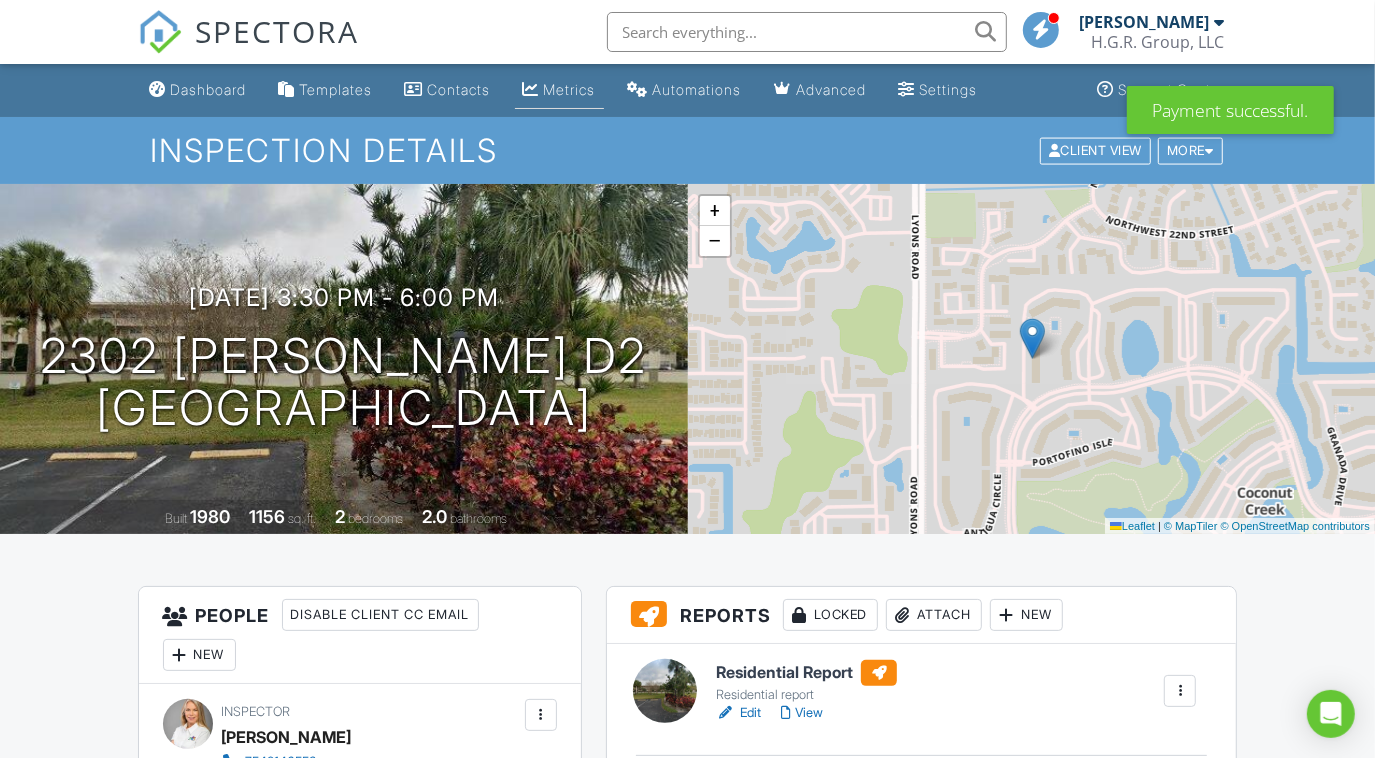 click on "Metrics" at bounding box center (570, 89) 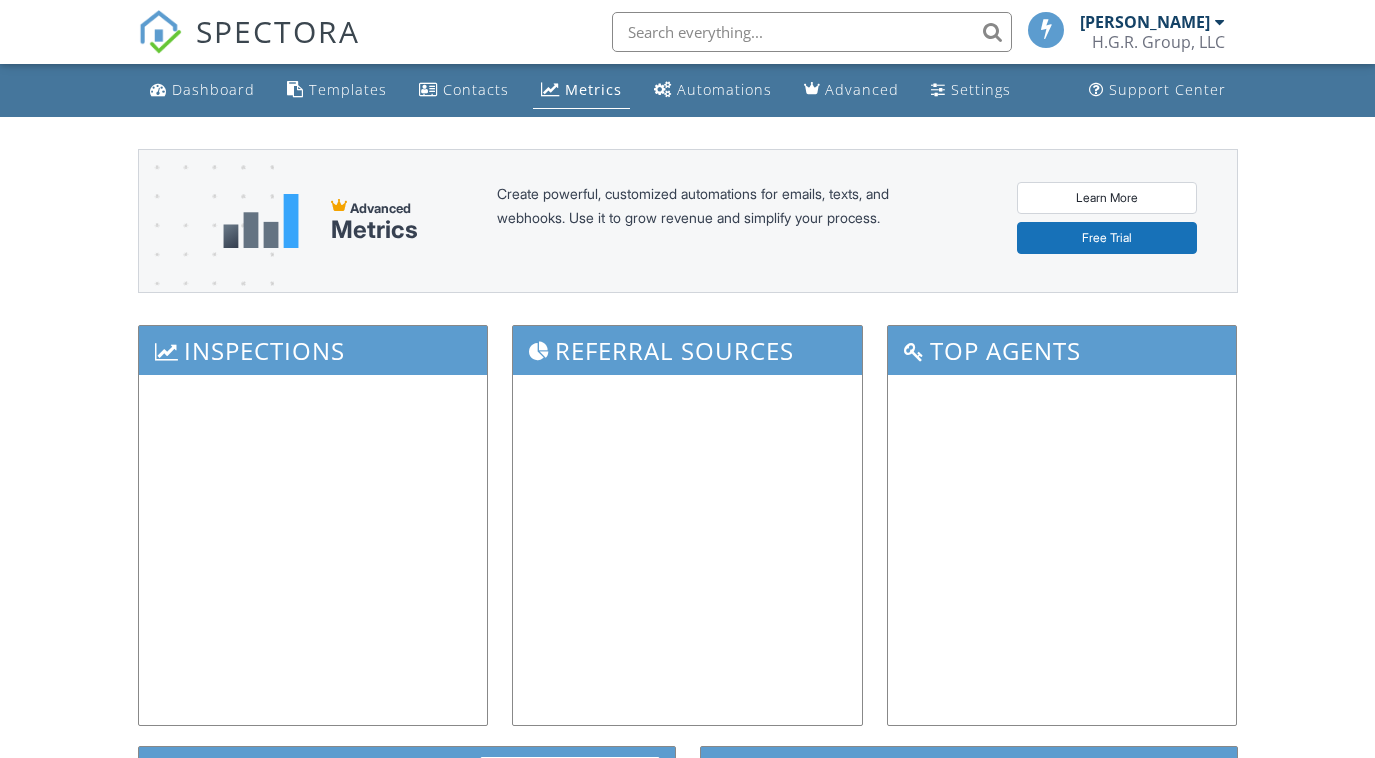 scroll, scrollTop: 0, scrollLeft: 0, axis: both 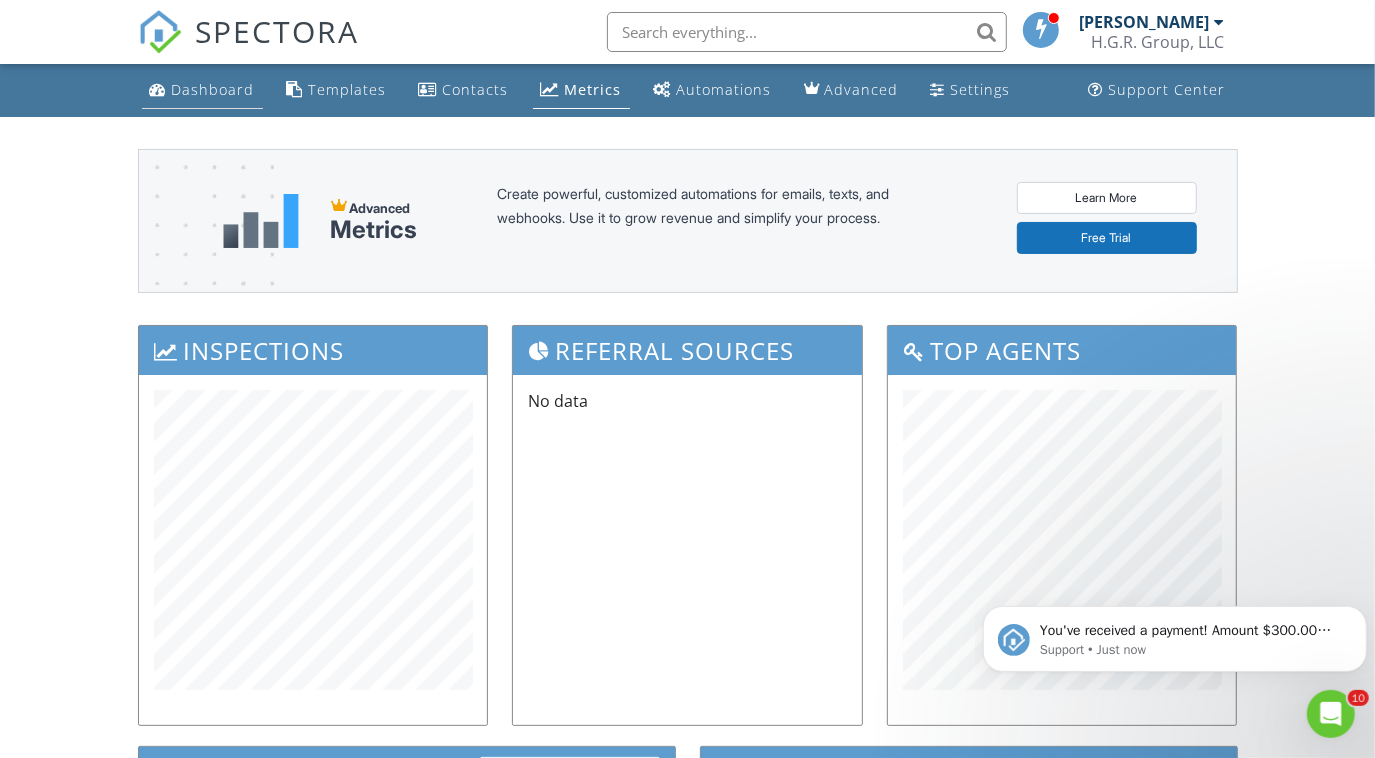 click on "Dashboard" at bounding box center (213, 89) 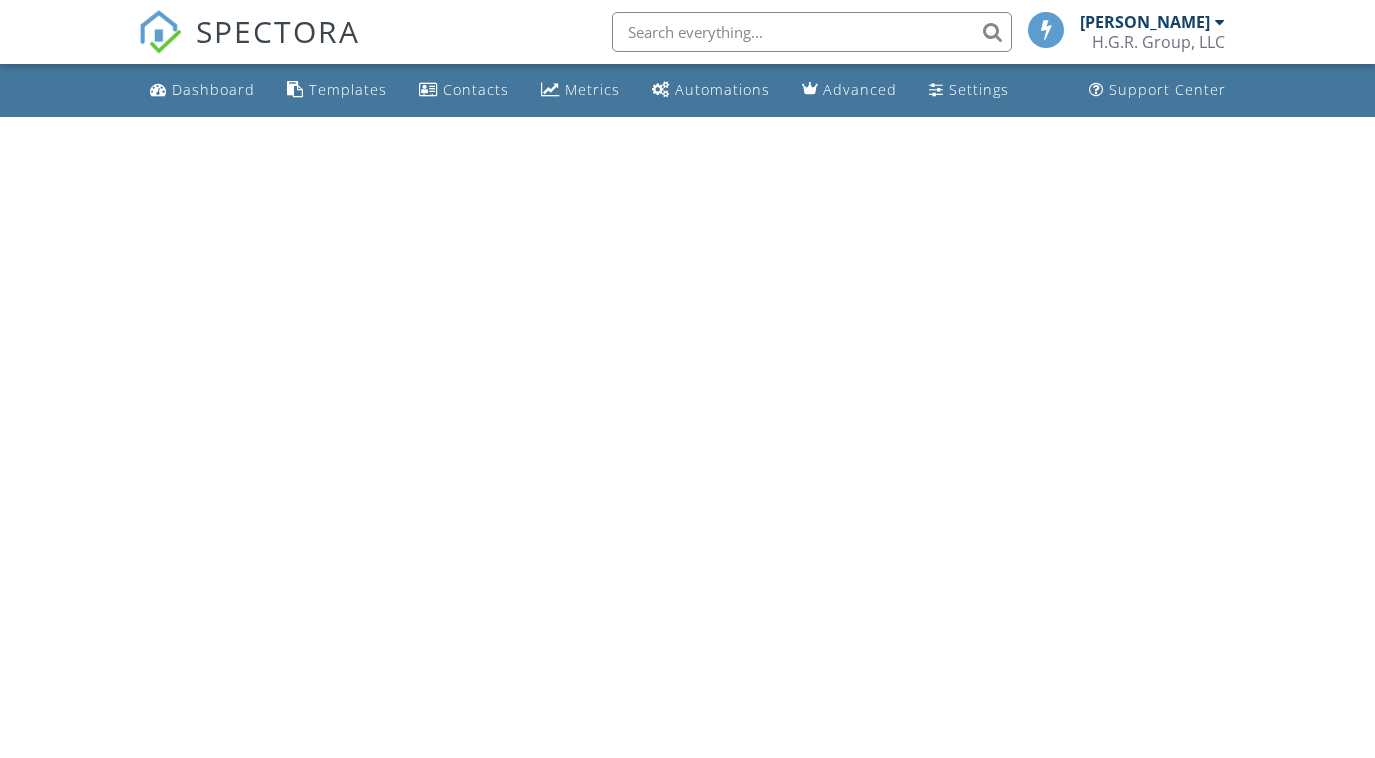 scroll, scrollTop: 0, scrollLeft: 0, axis: both 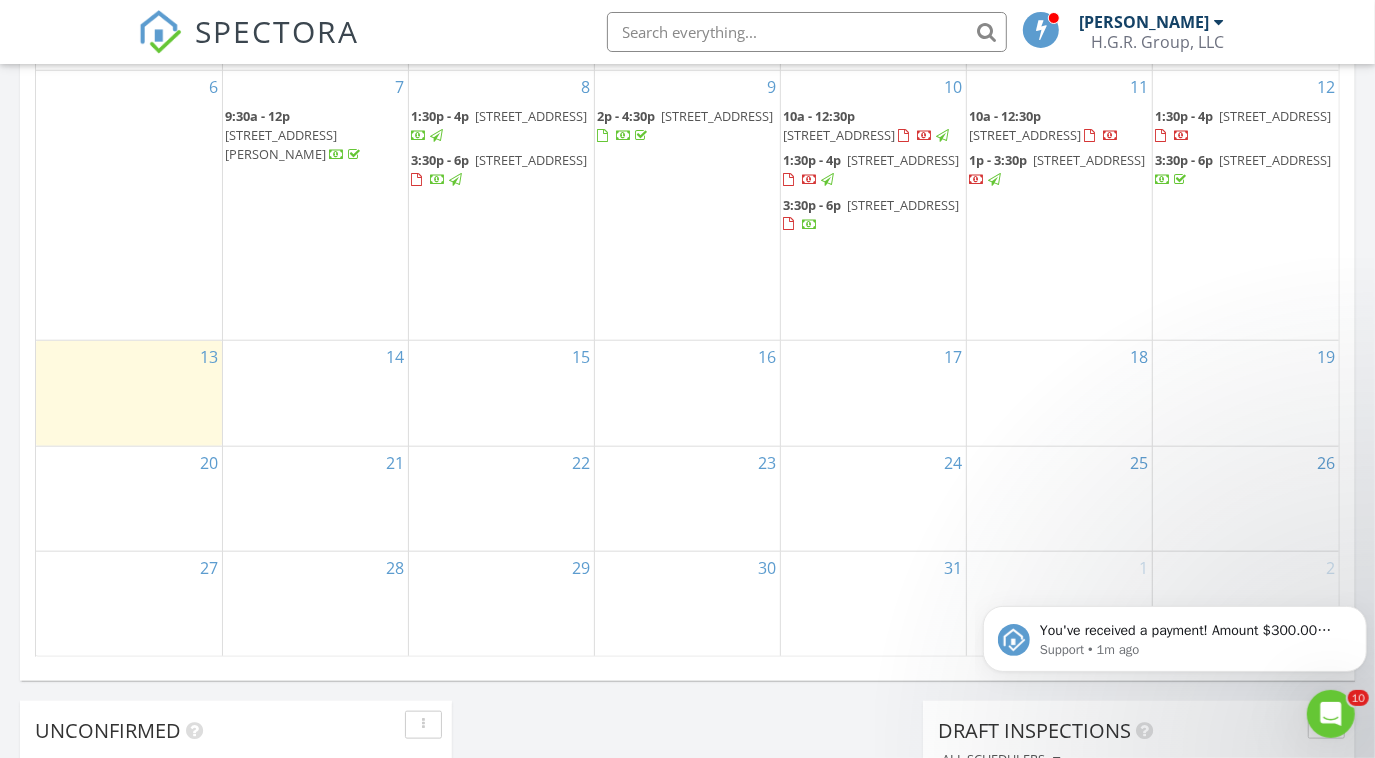 click on "2001 N 31st Rd, Hollywood 33021" at bounding box center [839, 135] 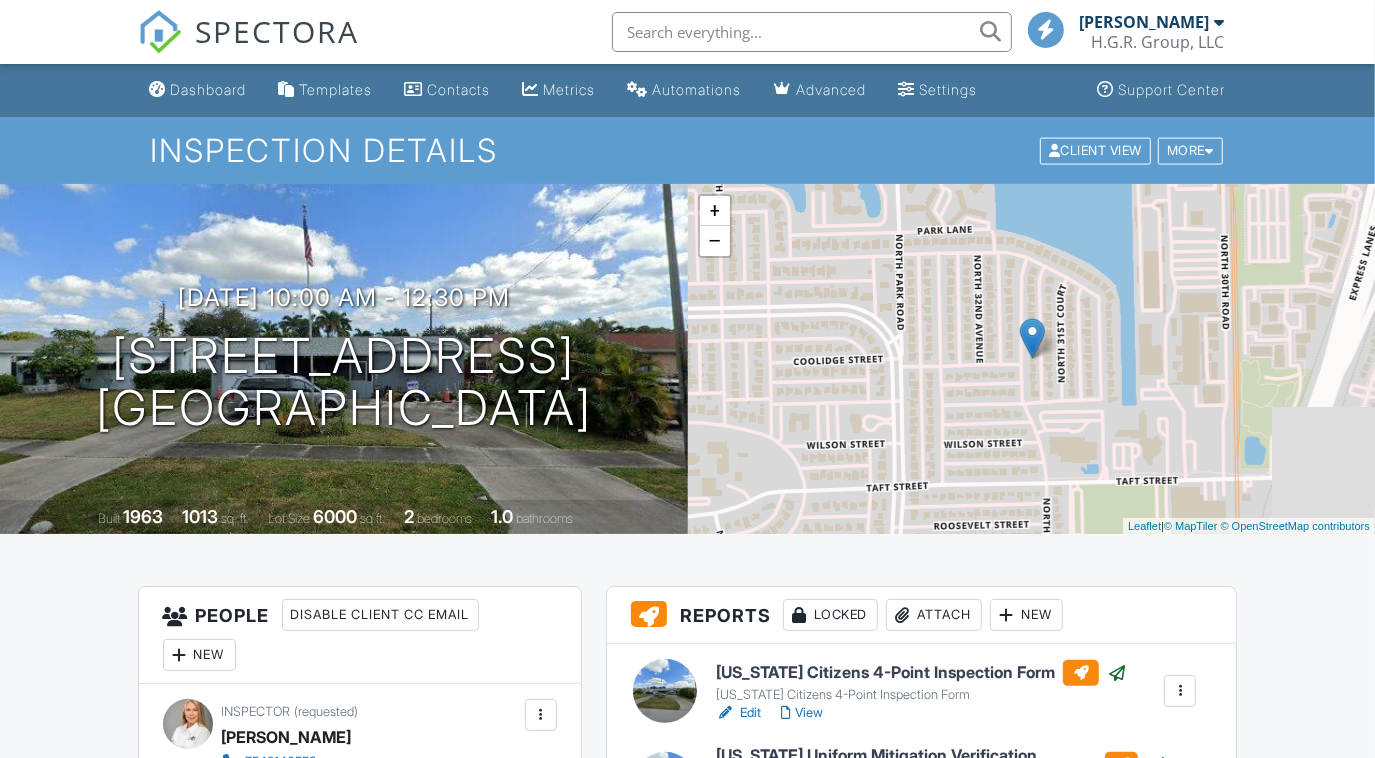 scroll, scrollTop: 909, scrollLeft: 0, axis: vertical 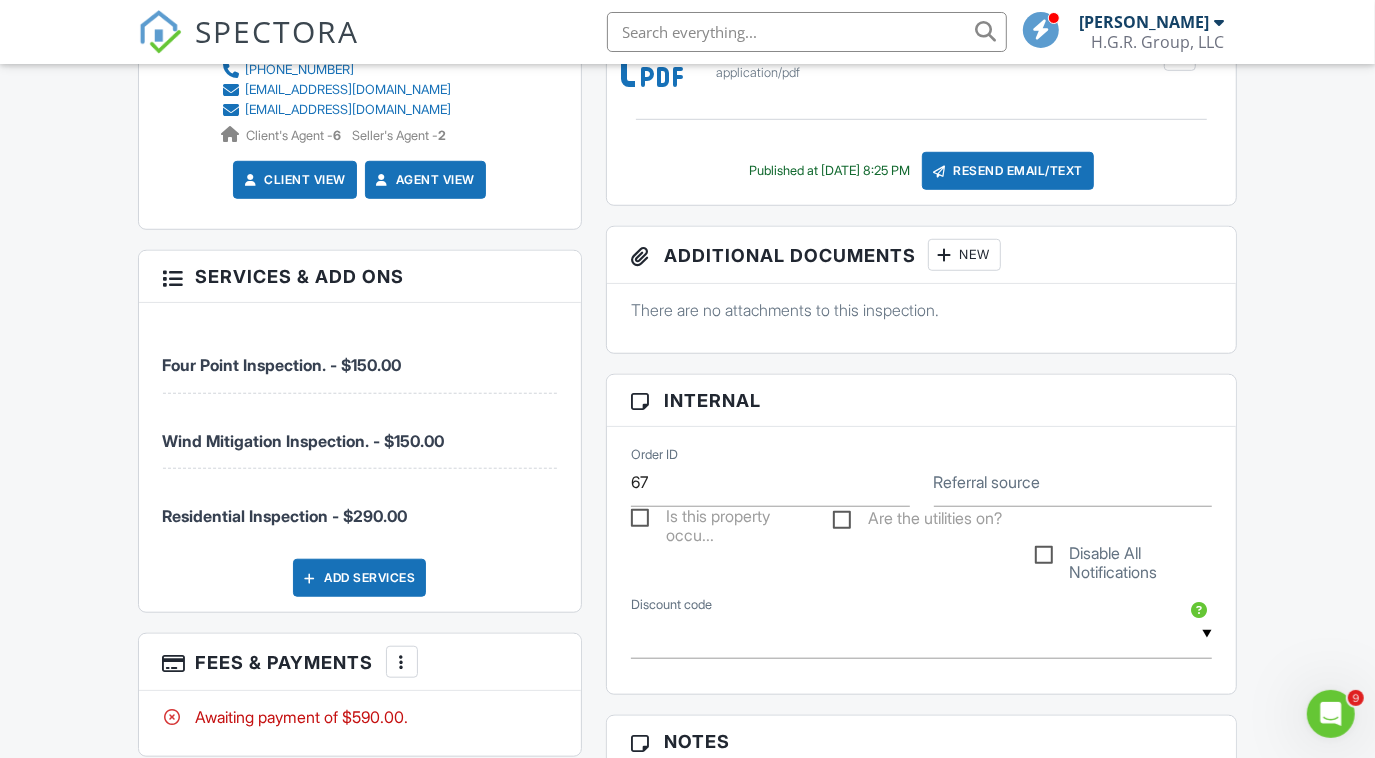 click at bounding box center (402, 662) 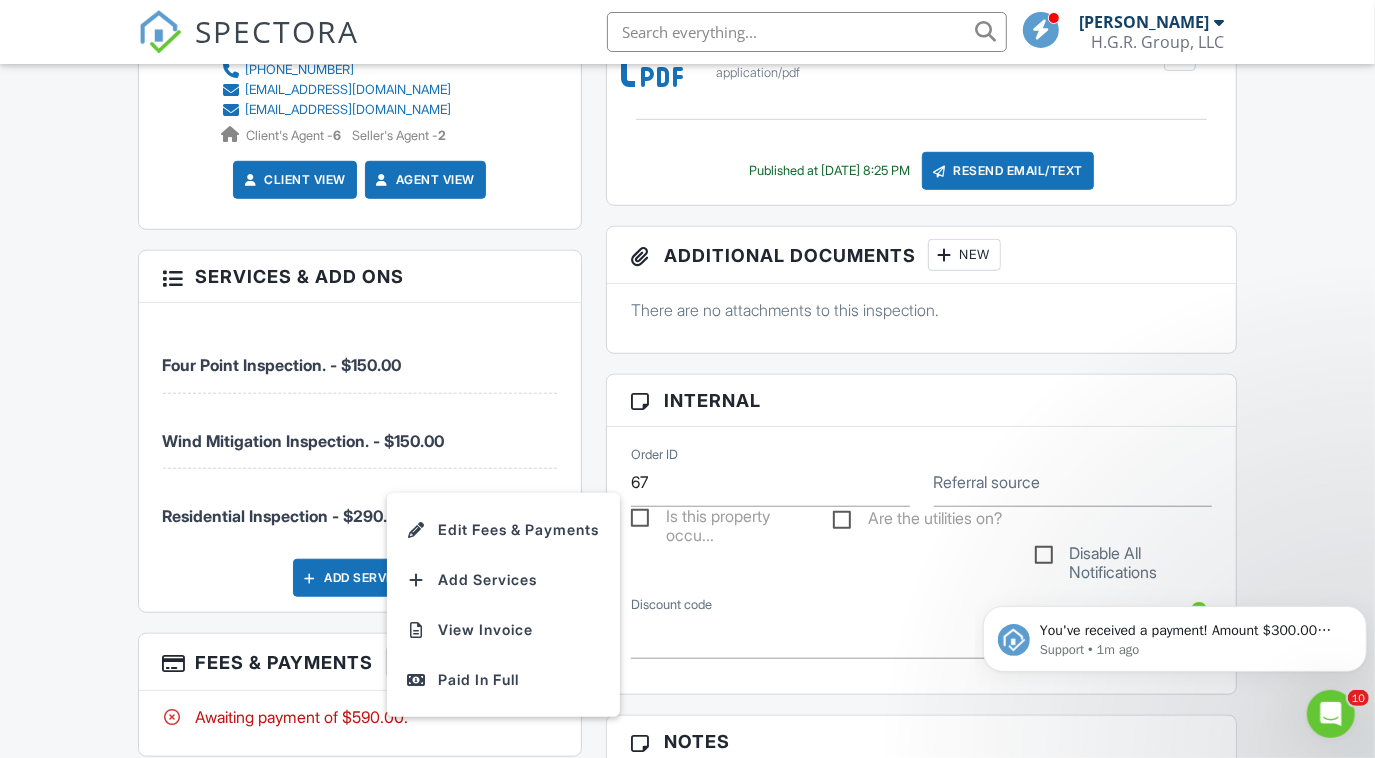scroll, scrollTop: 0, scrollLeft: 0, axis: both 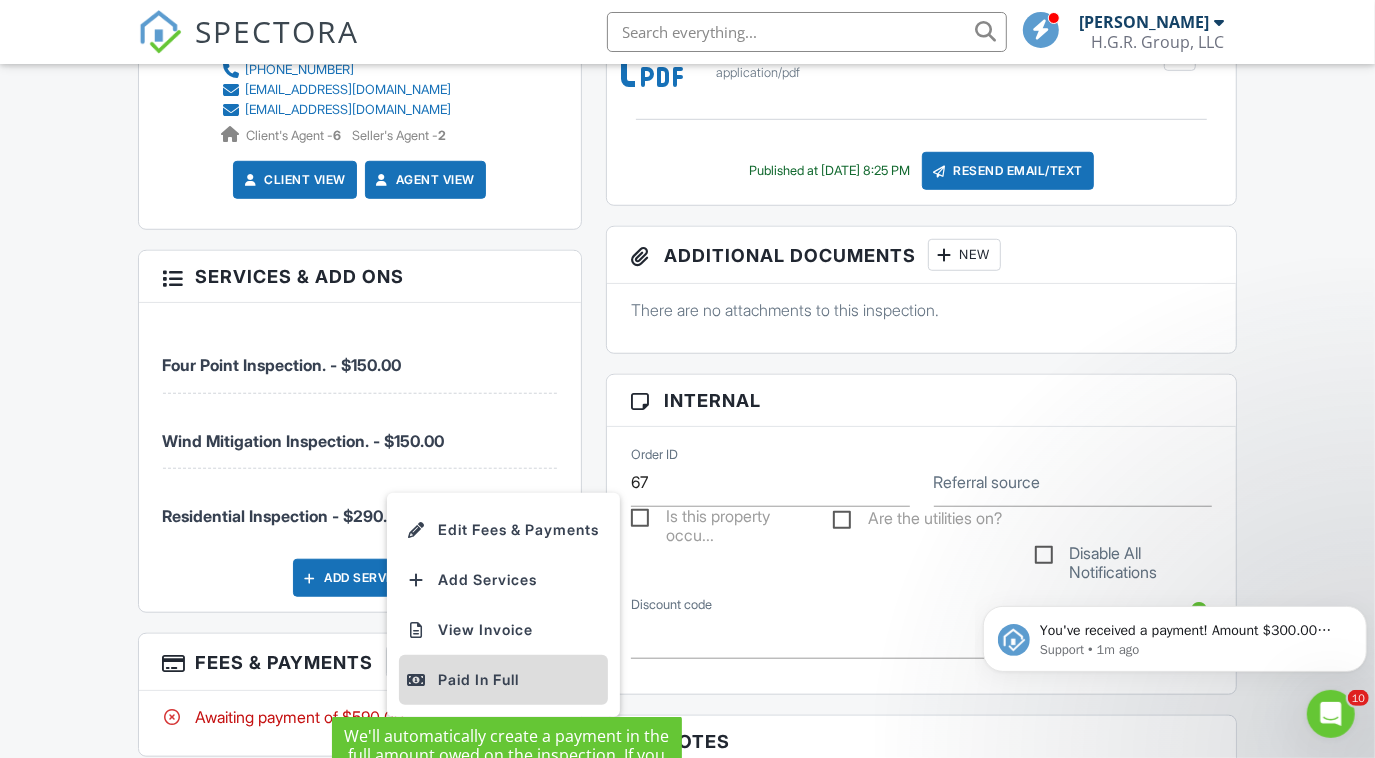 click on "Paid In Full" at bounding box center [503, 680] 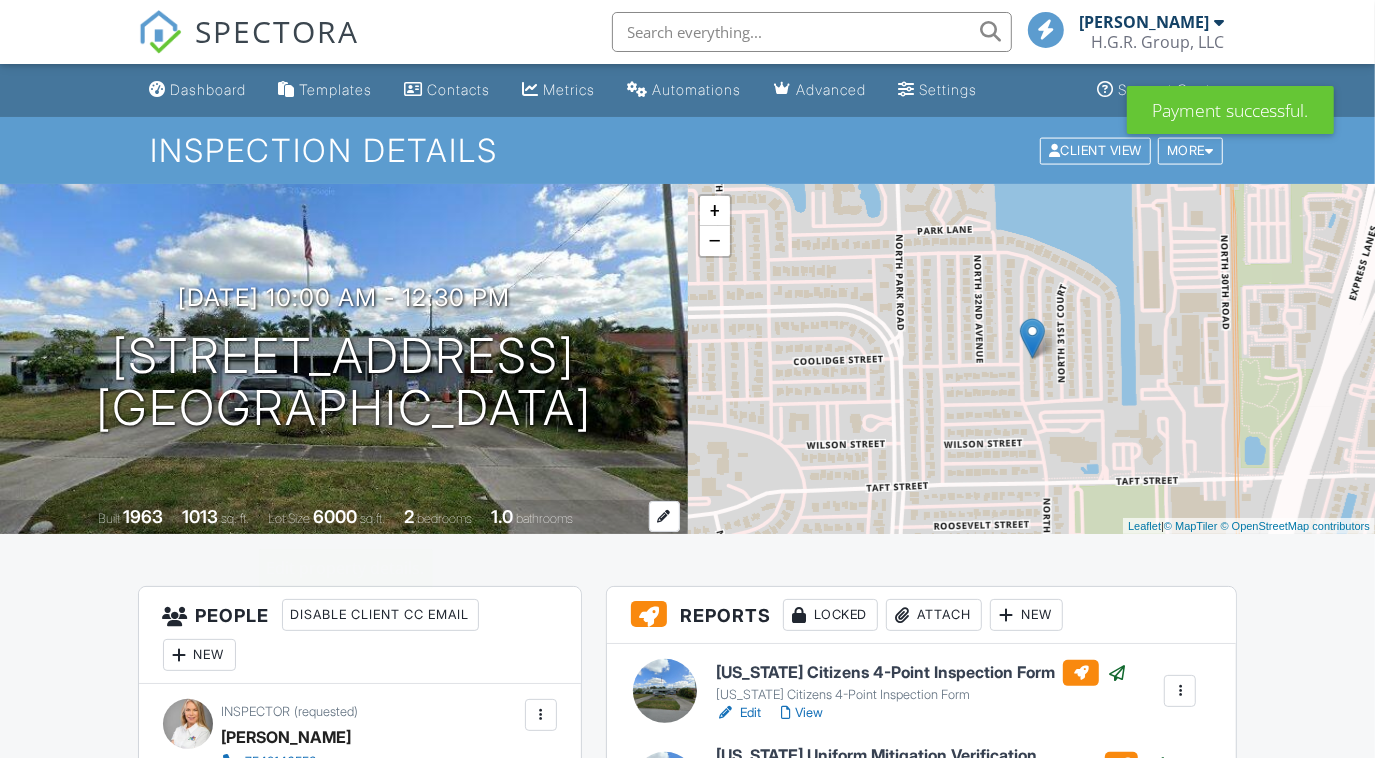 scroll, scrollTop: 909, scrollLeft: 0, axis: vertical 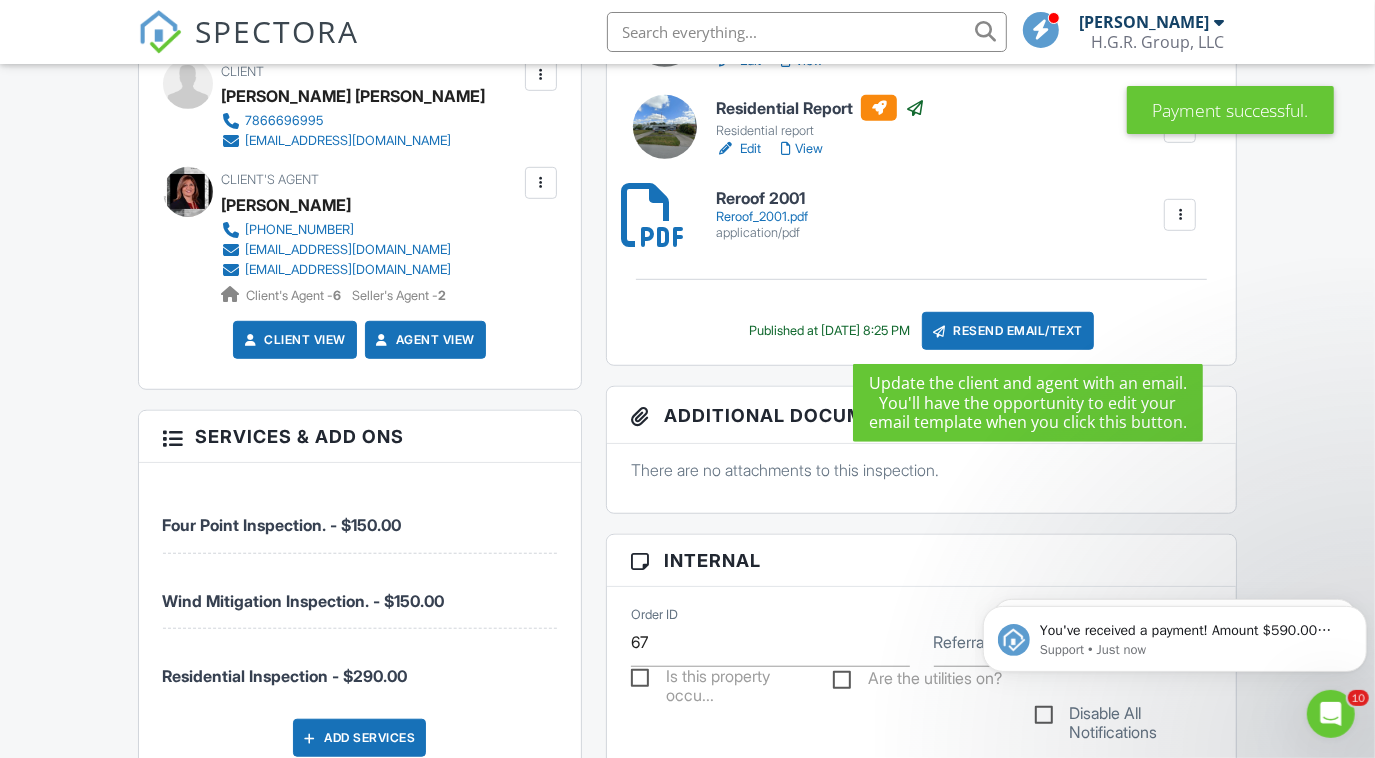 click on "Resend Email/Text" at bounding box center [1008, 331] 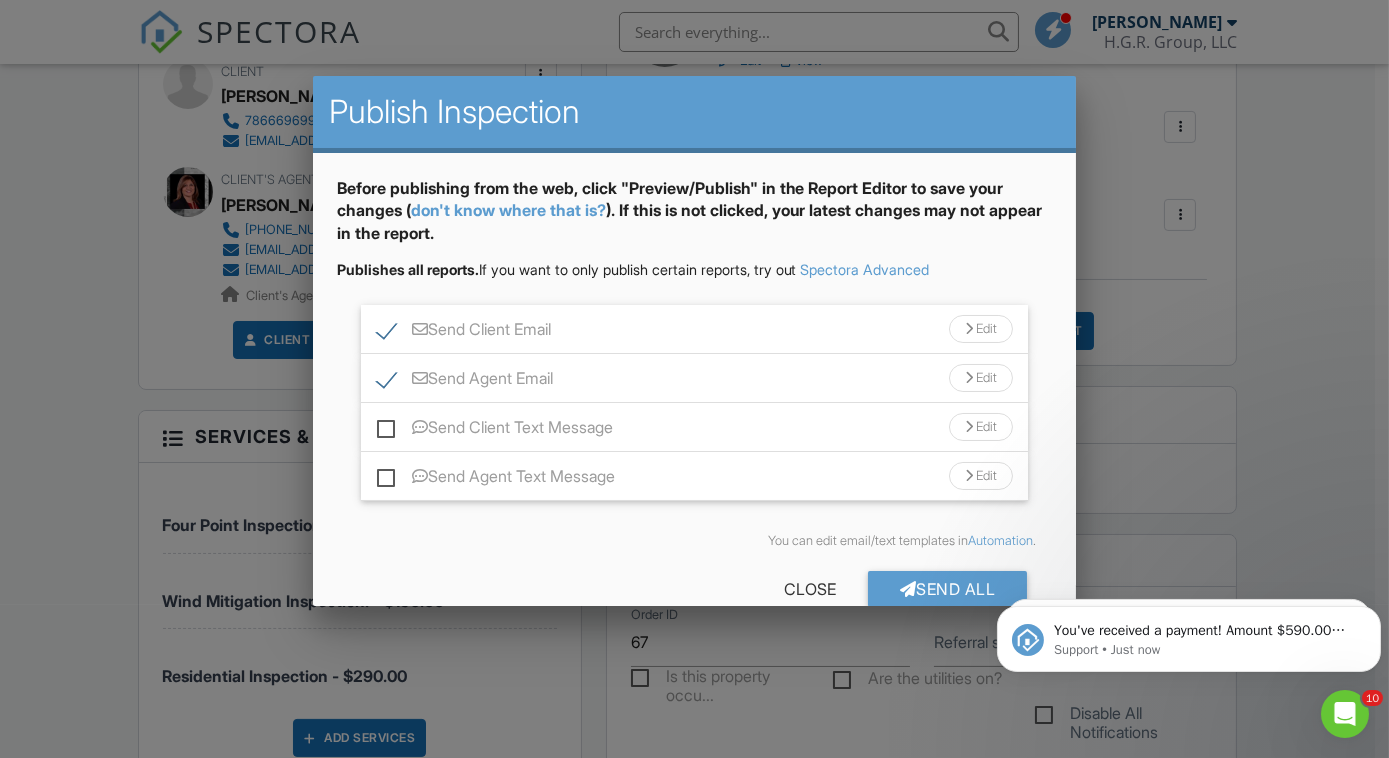 click on "Send Client Text Message" at bounding box center (495, 430) 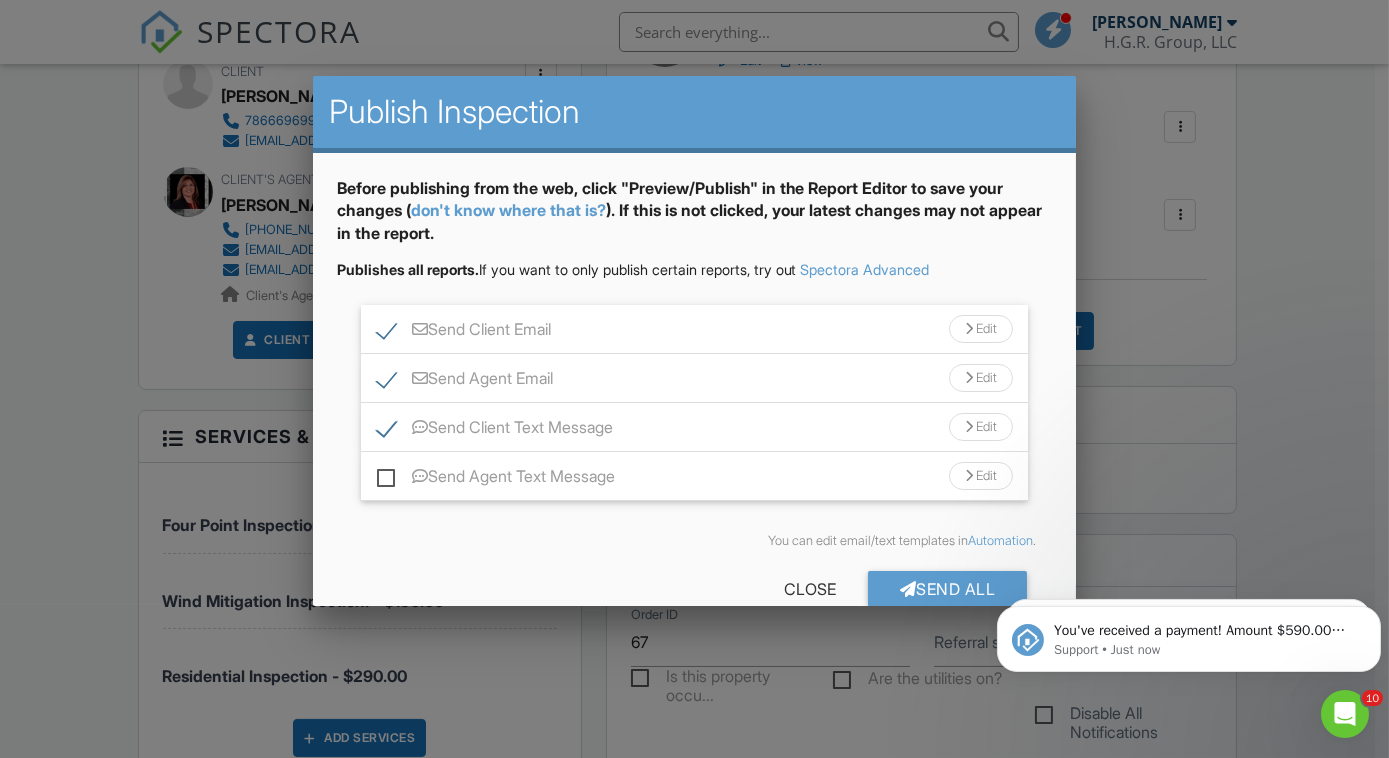 click on "Send Agent Text Message" at bounding box center [496, 479] 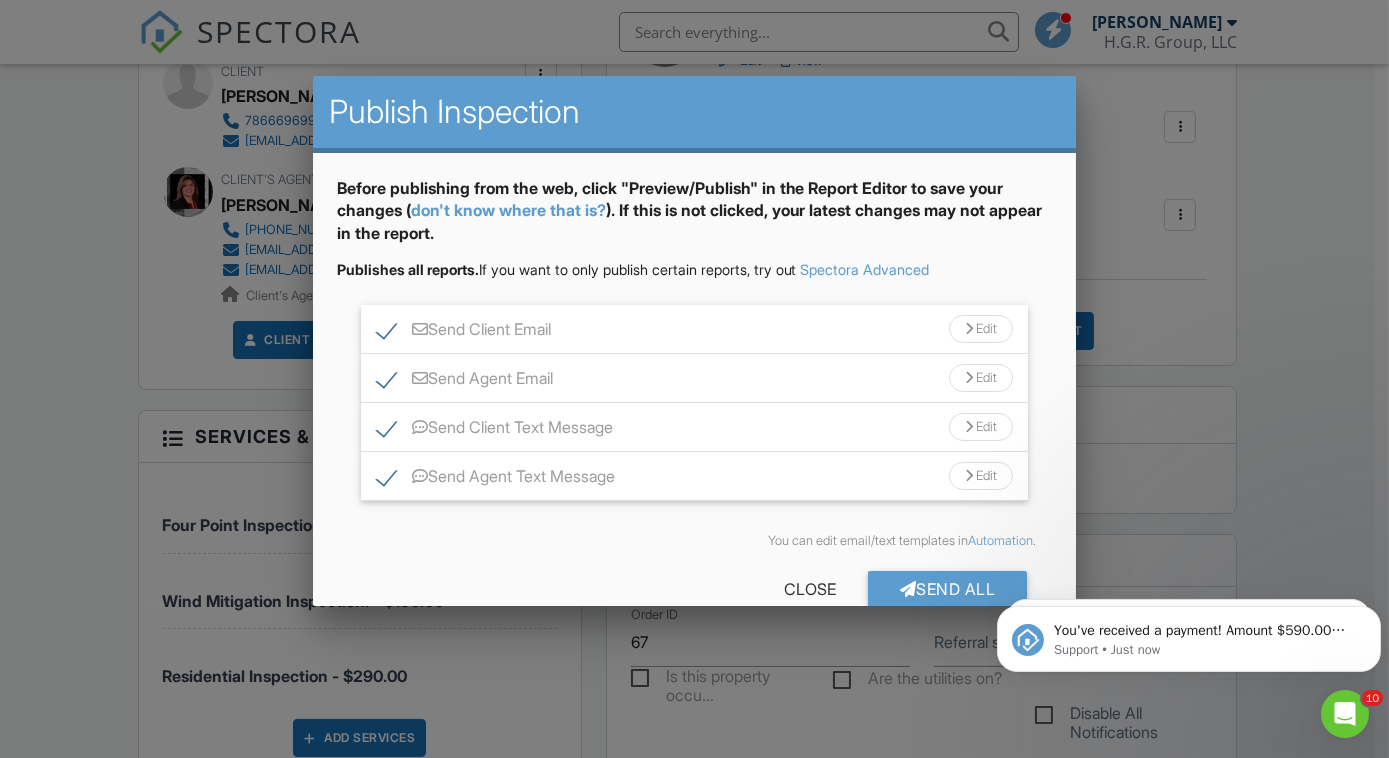 scroll, scrollTop: 36, scrollLeft: 0, axis: vertical 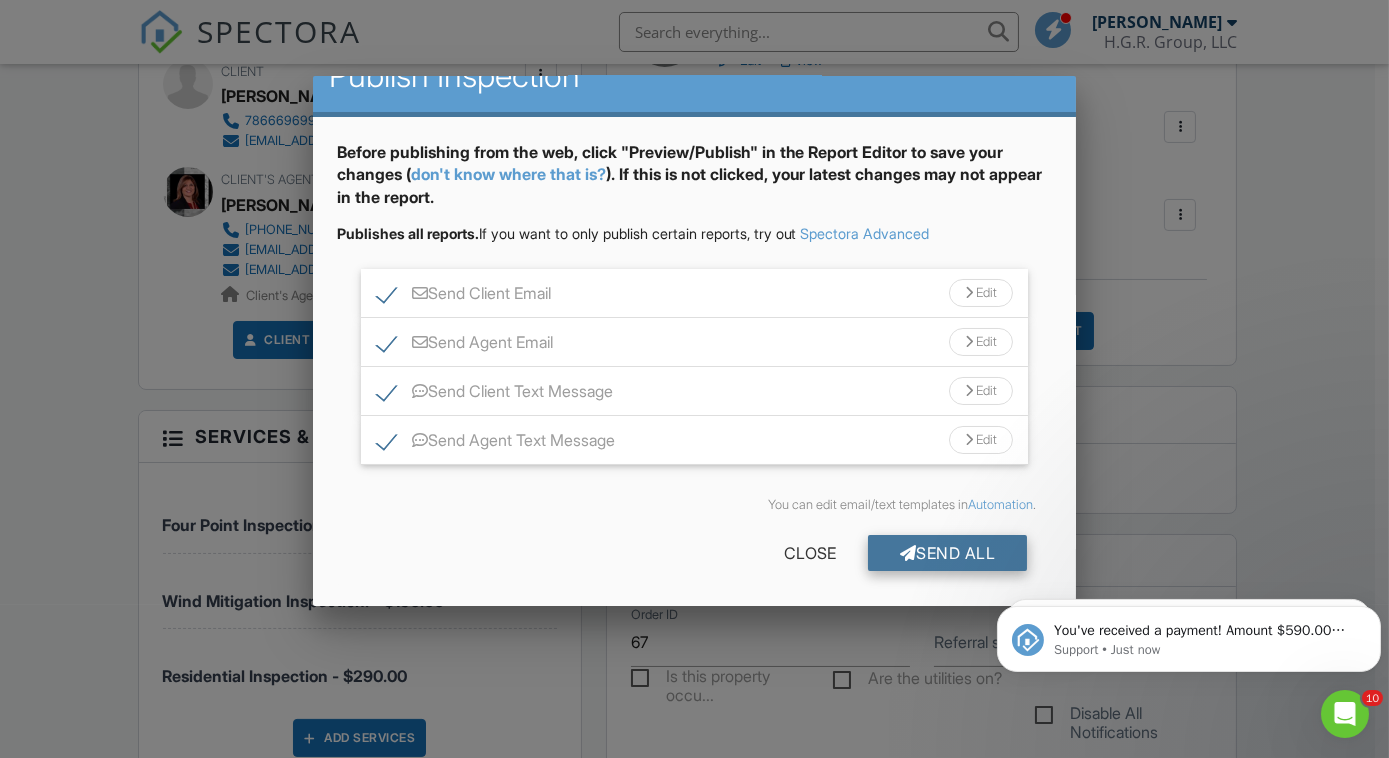 click on "Send All" at bounding box center (948, 553) 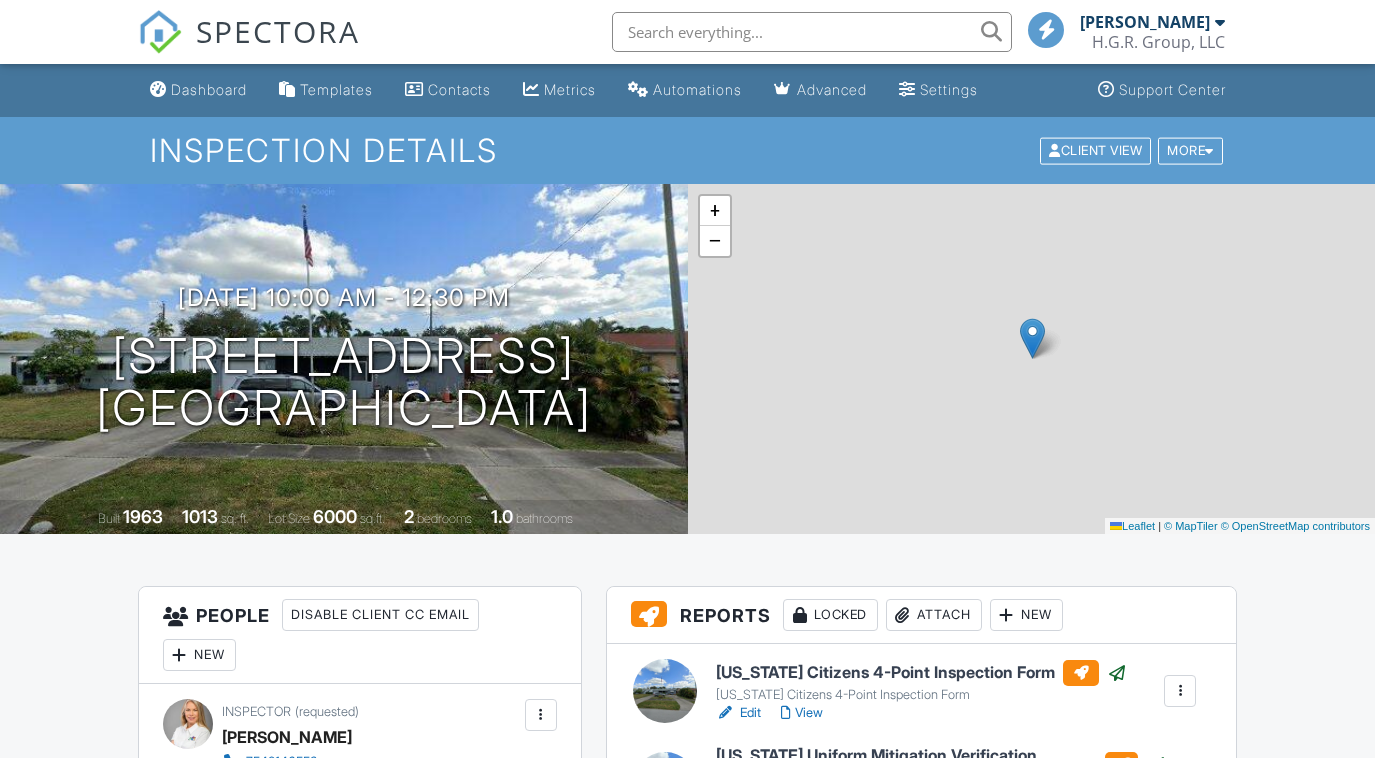 scroll, scrollTop: 749, scrollLeft: 0, axis: vertical 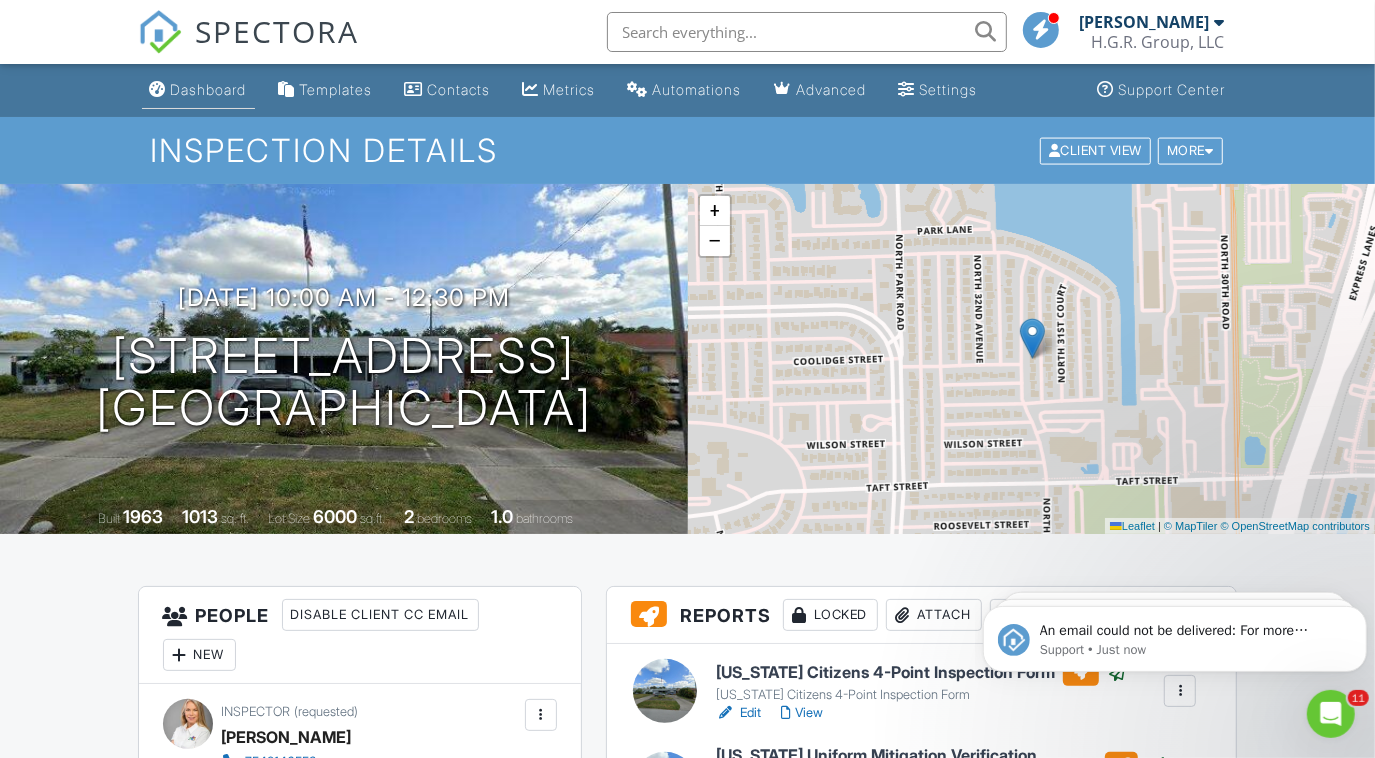 click on "Dashboard" at bounding box center [209, 89] 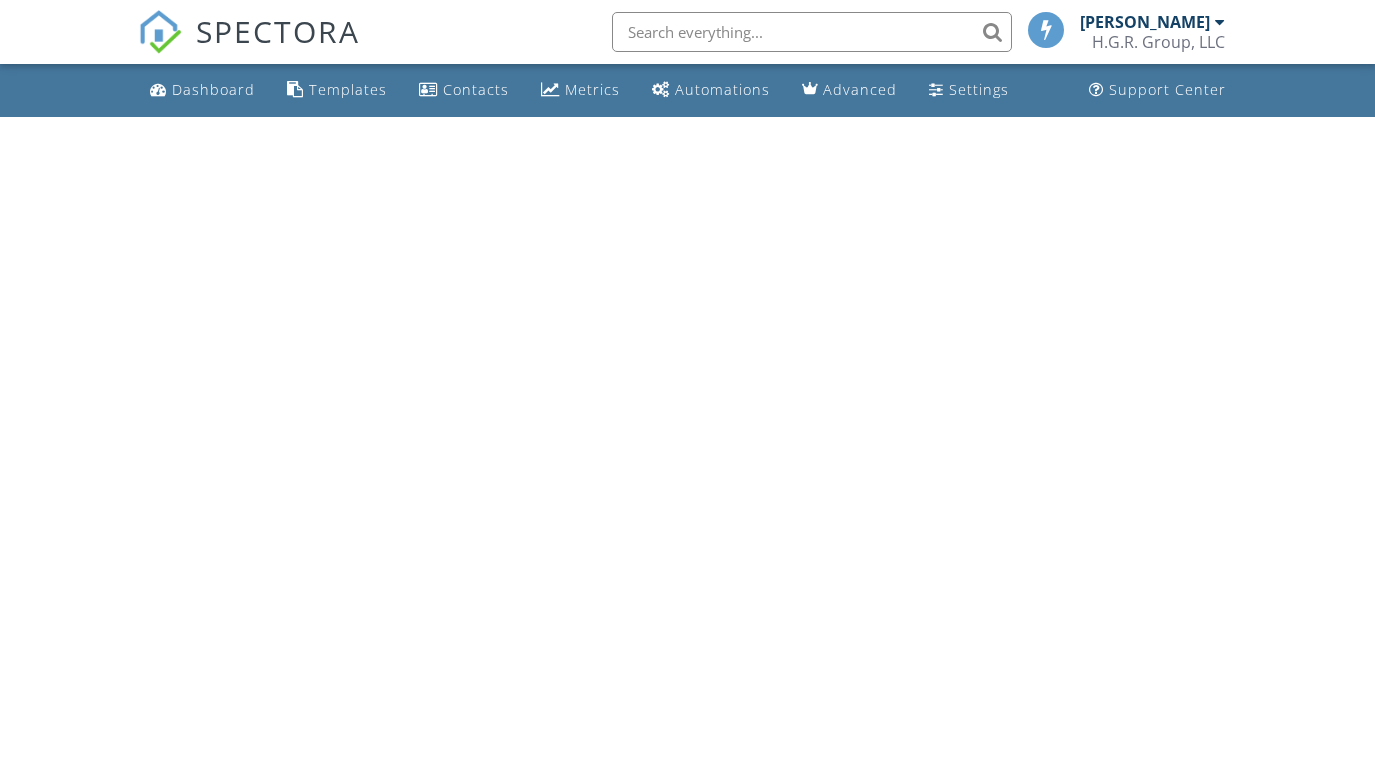 scroll, scrollTop: 0, scrollLeft: 0, axis: both 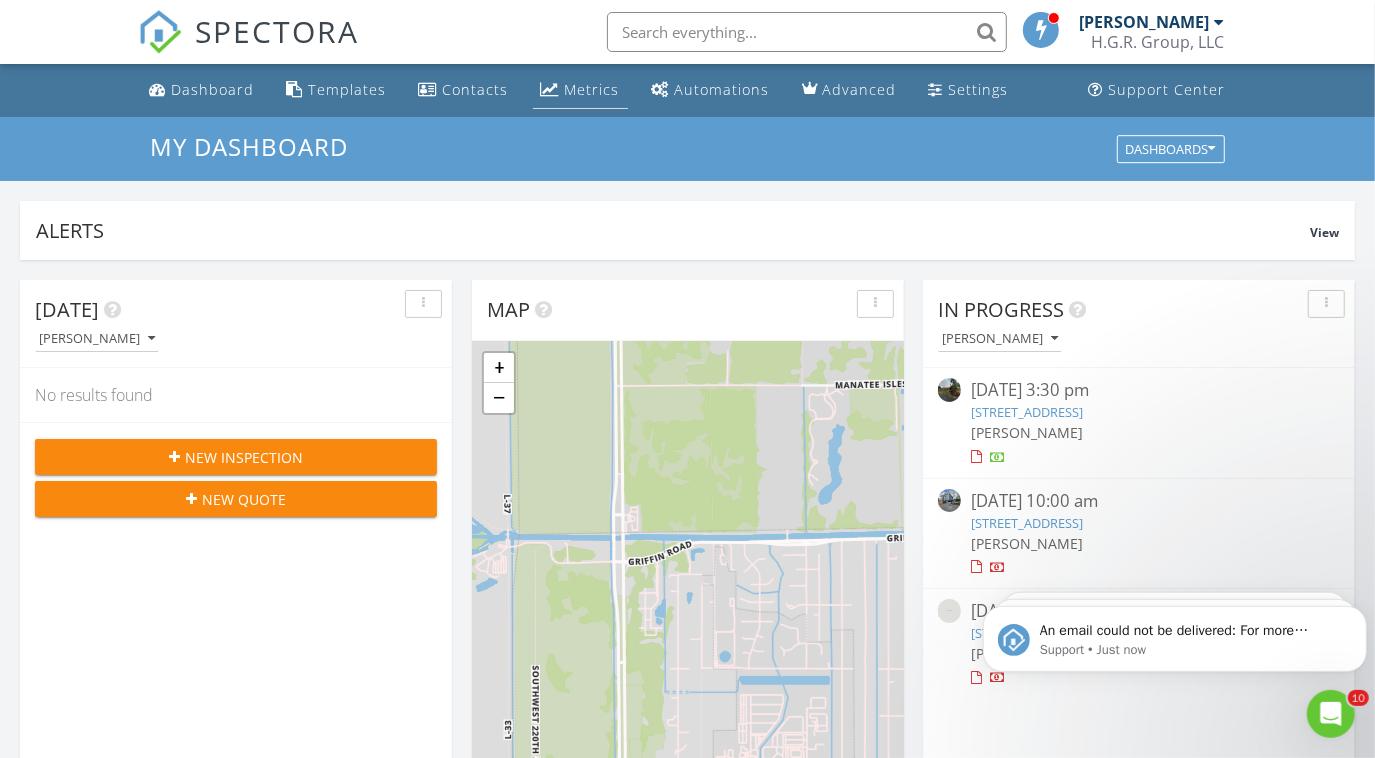 click on "Metrics" at bounding box center [592, 89] 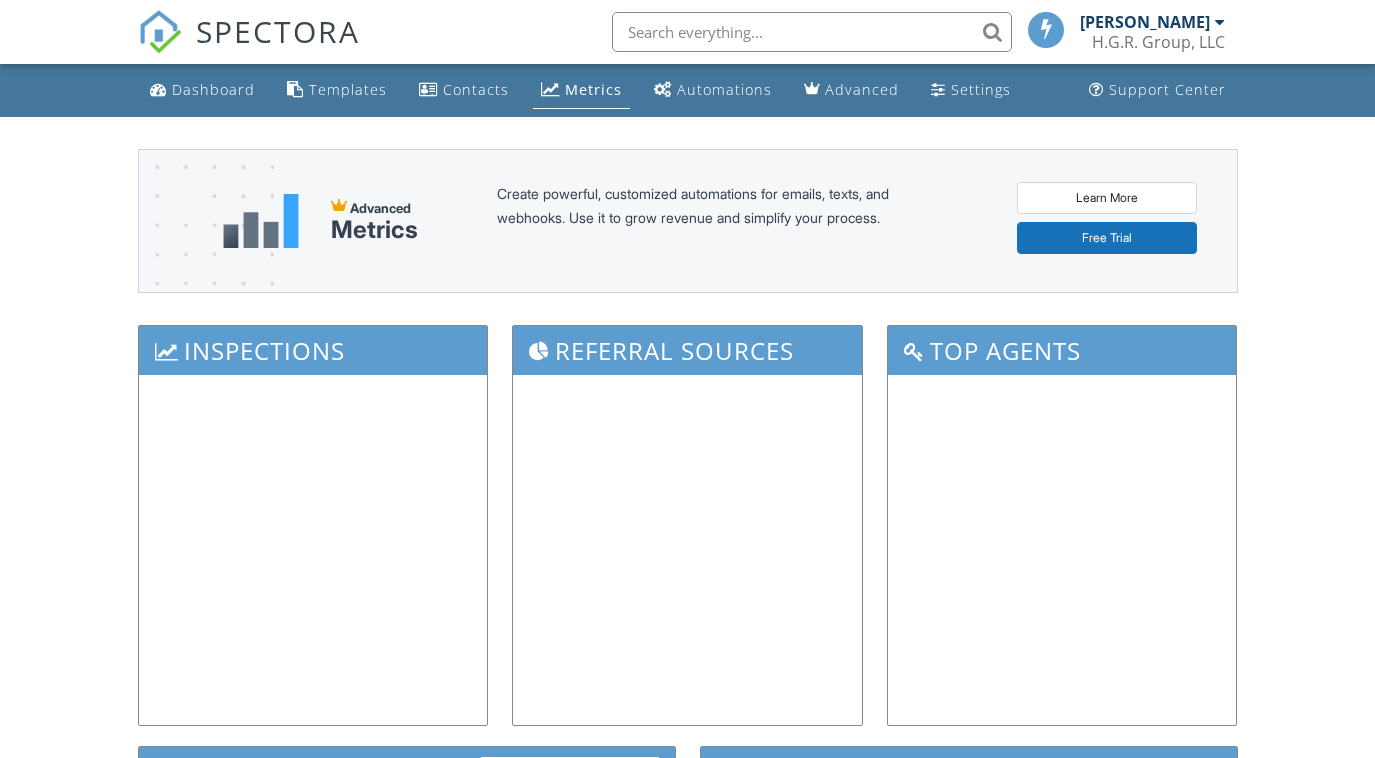scroll, scrollTop: 0, scrollLeft: 0, axis: both 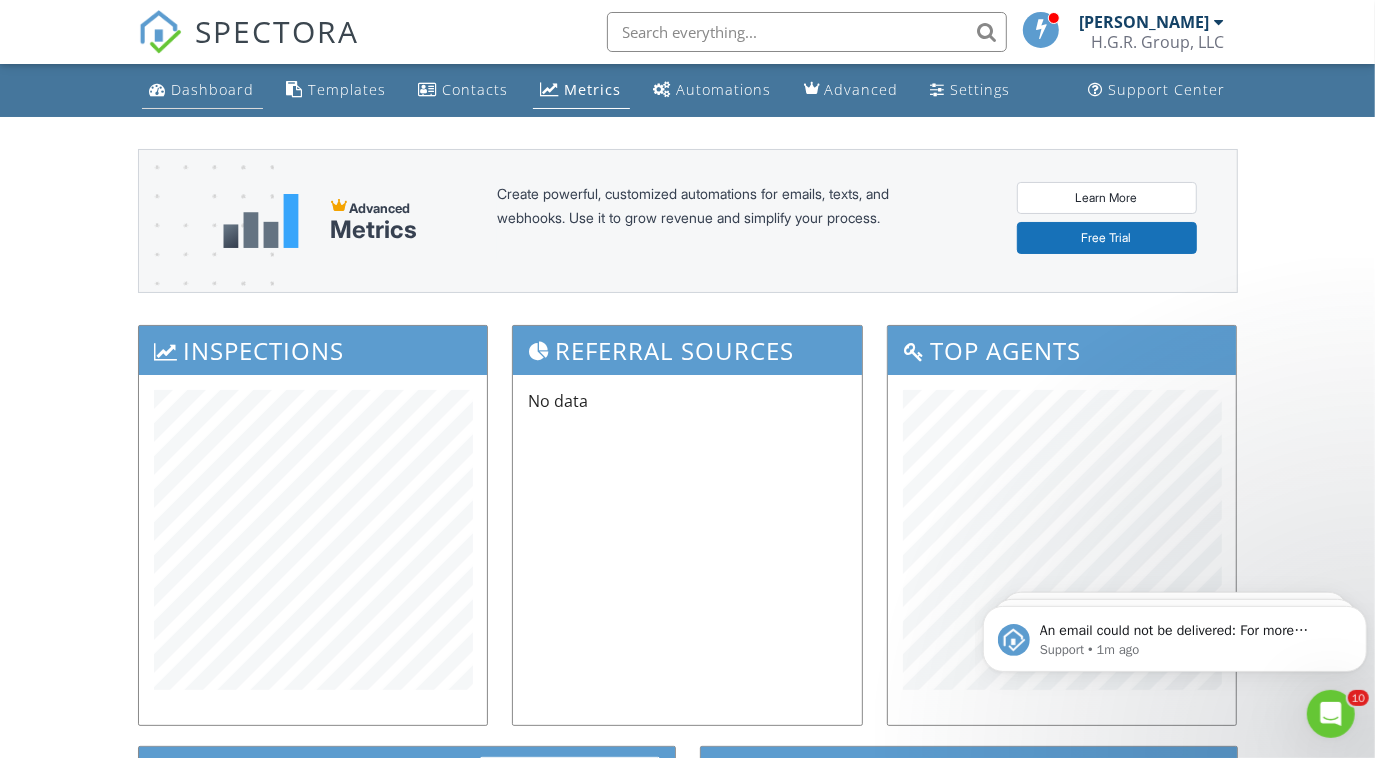 click on "Dashboard" at bounding box center [213, 89] 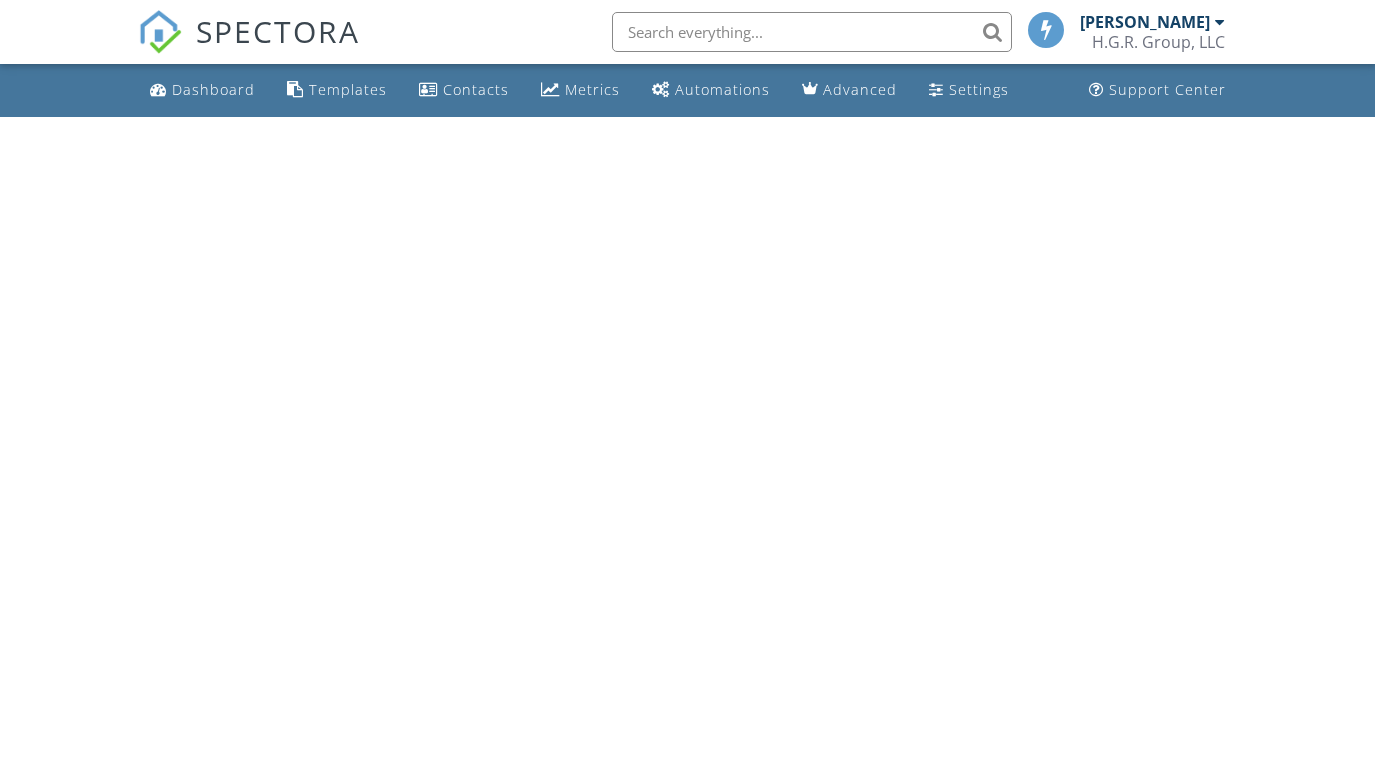scroll, scrollTop: 0, scrollLeft: 0, axis: both 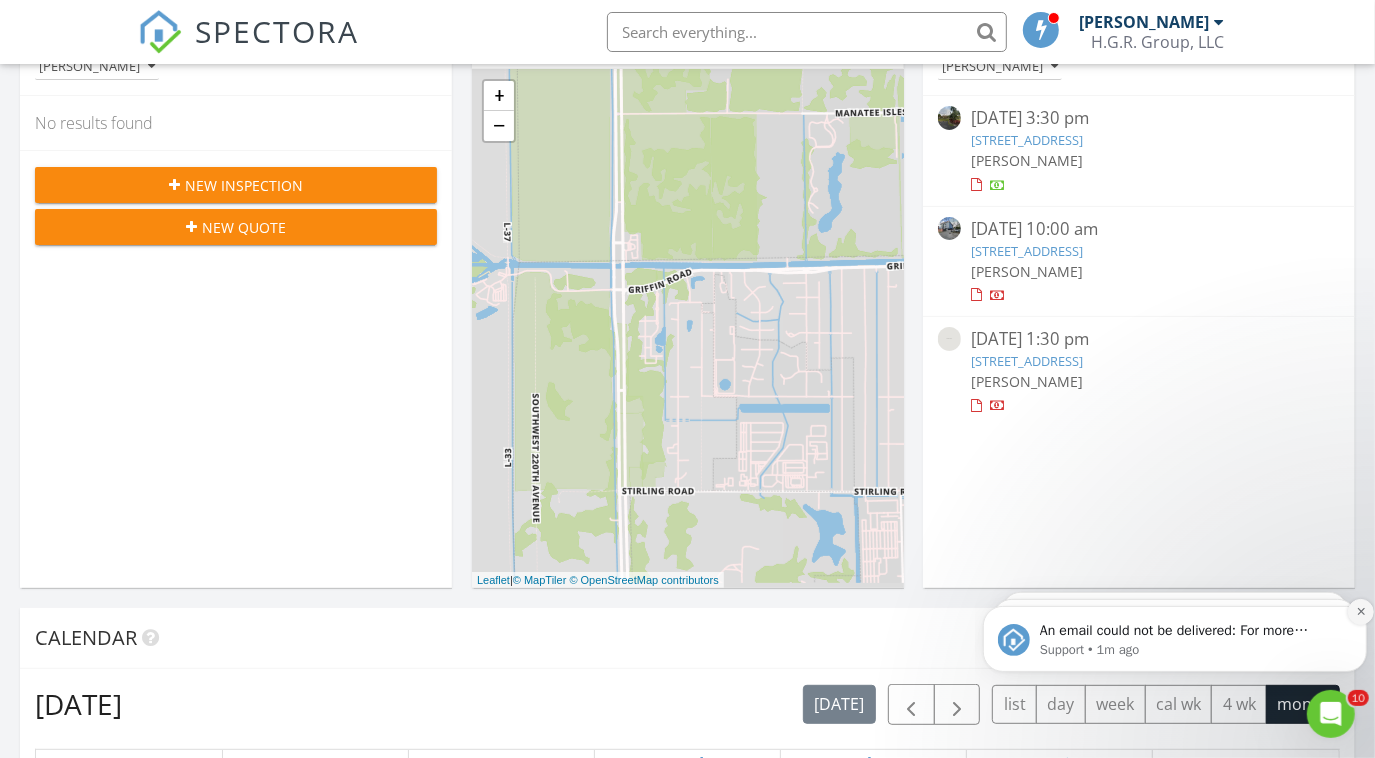 click 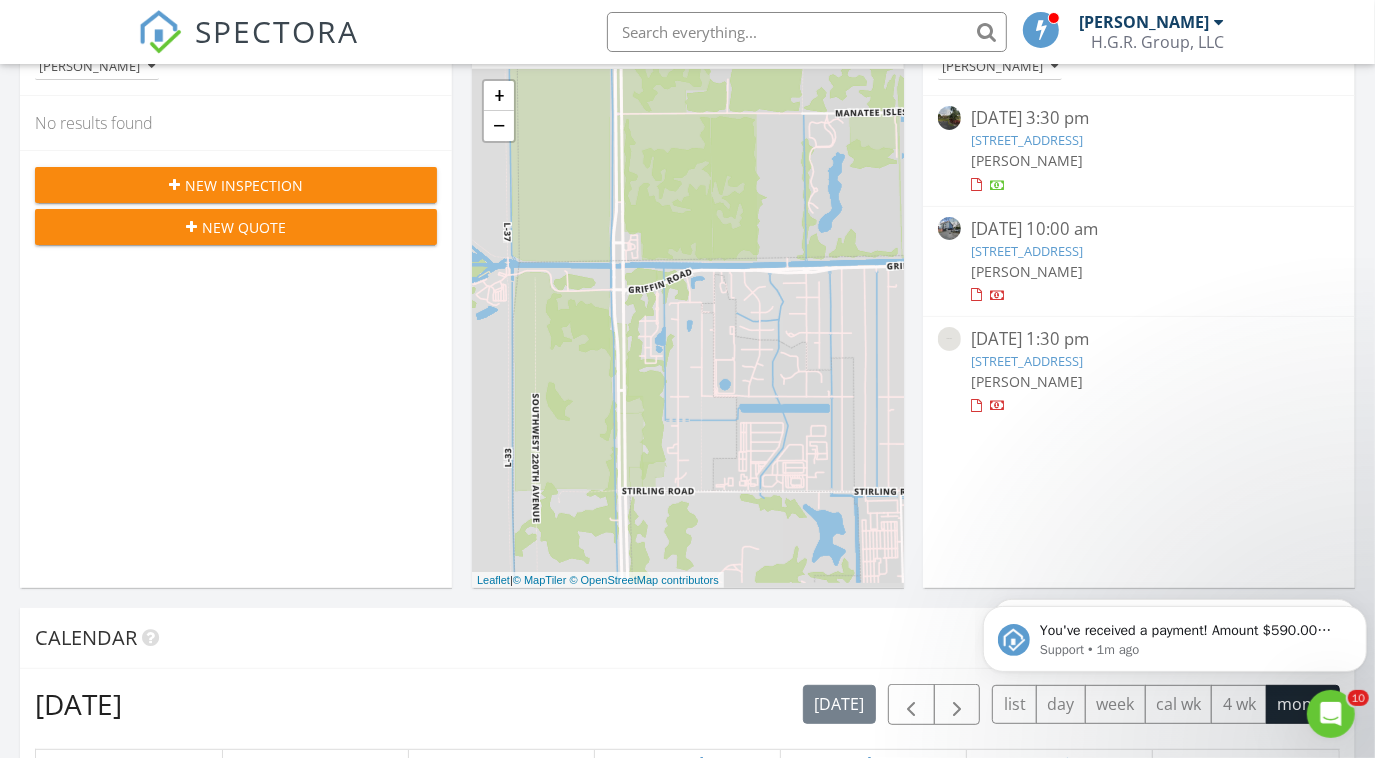click 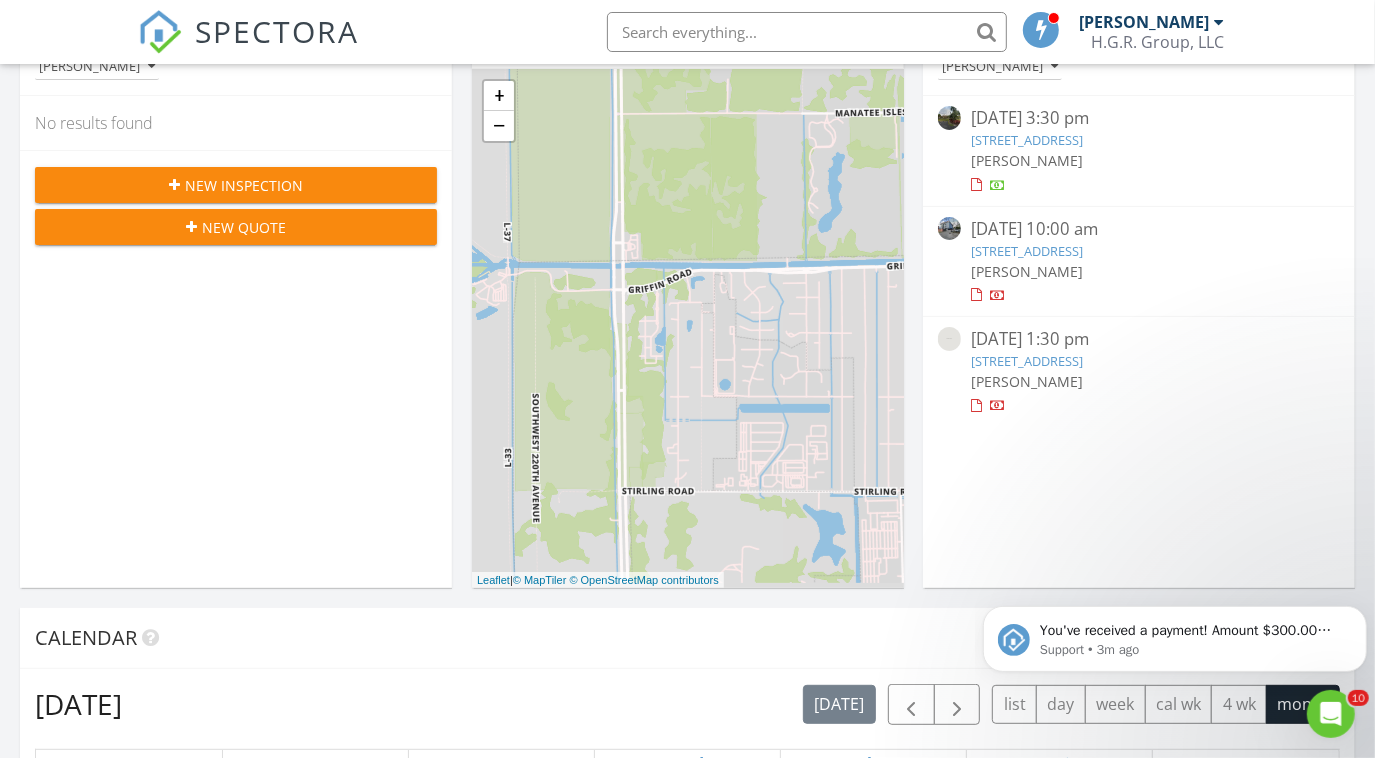 click 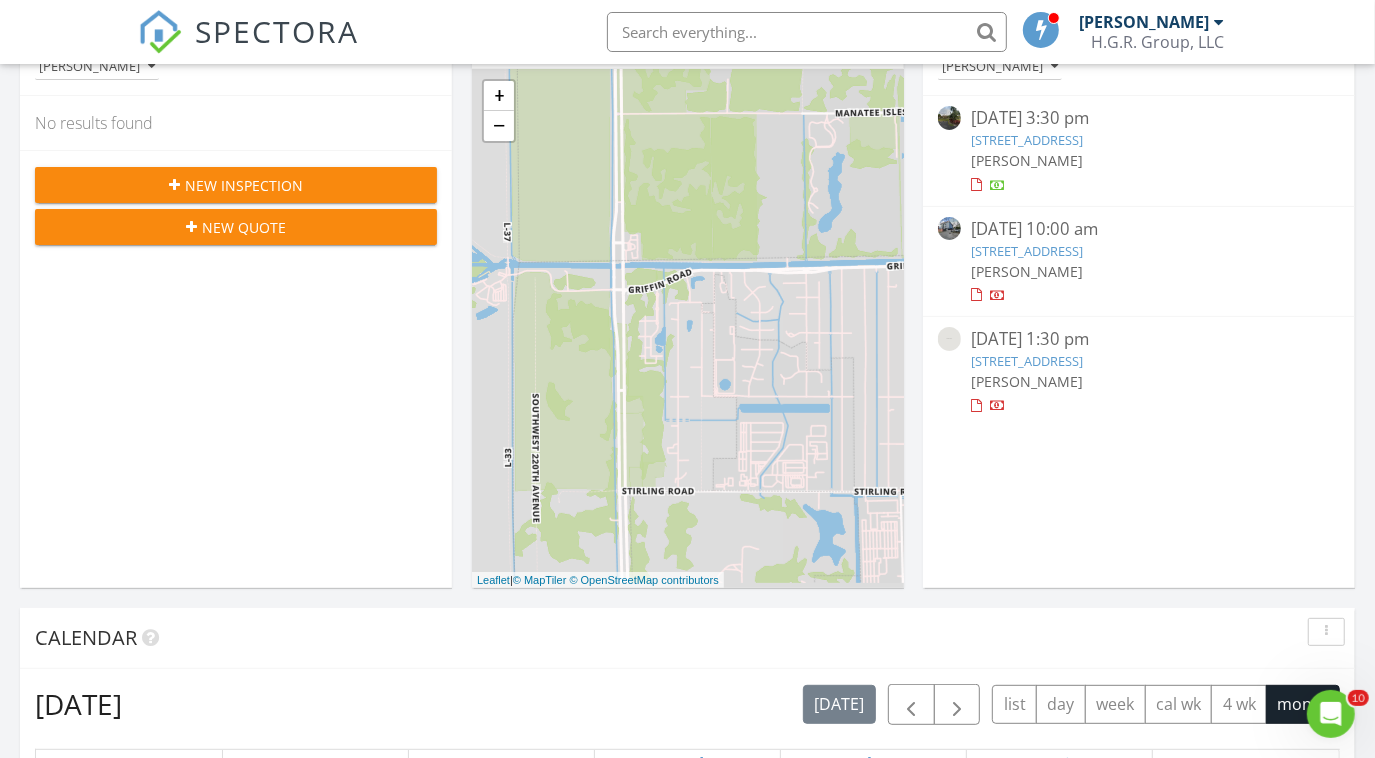 click on "2302 Lucaya Ln D2, Coconut Creek, FL 33066" at bounding box center (1027, 140) 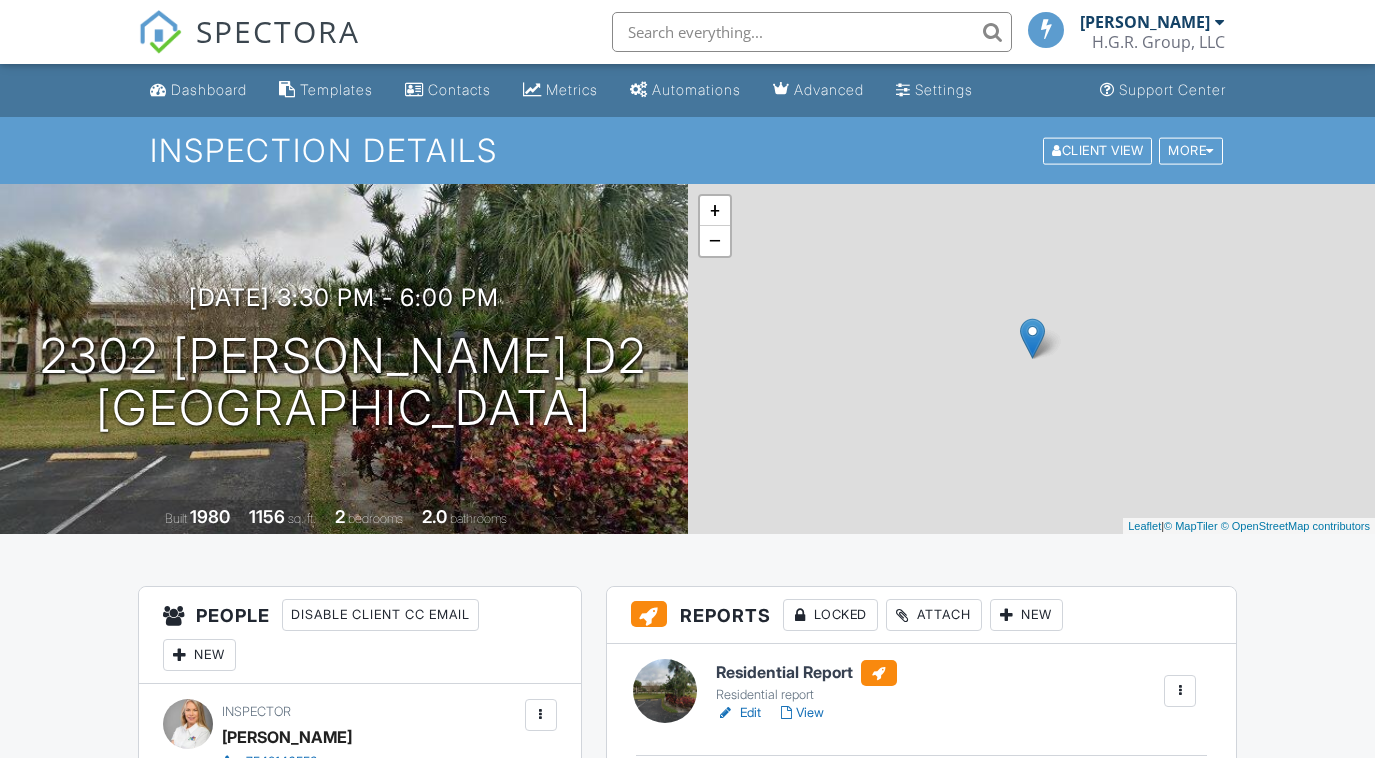 scroll, scrollTop: 0, scrollLeft: 0, axis: both 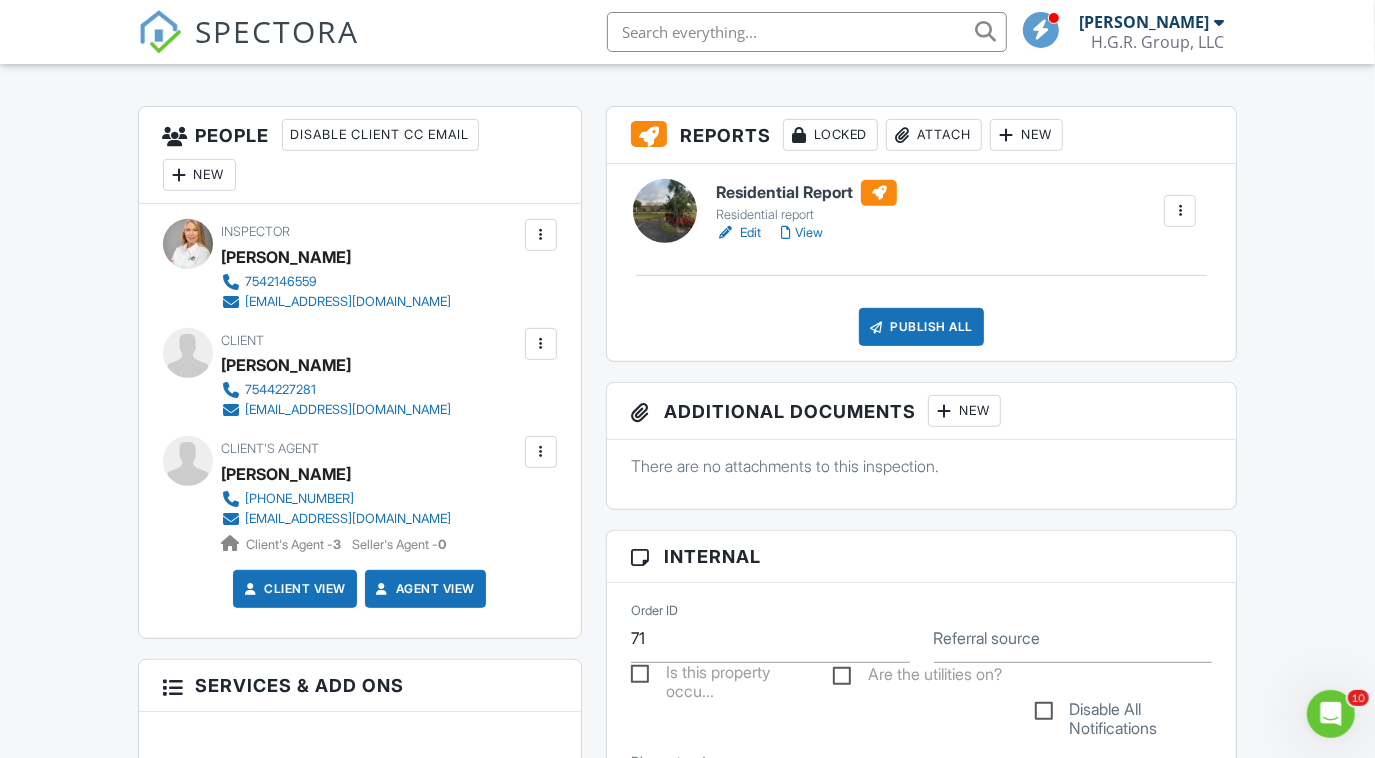 click on "Edit" at bounding box center [738, 233] 